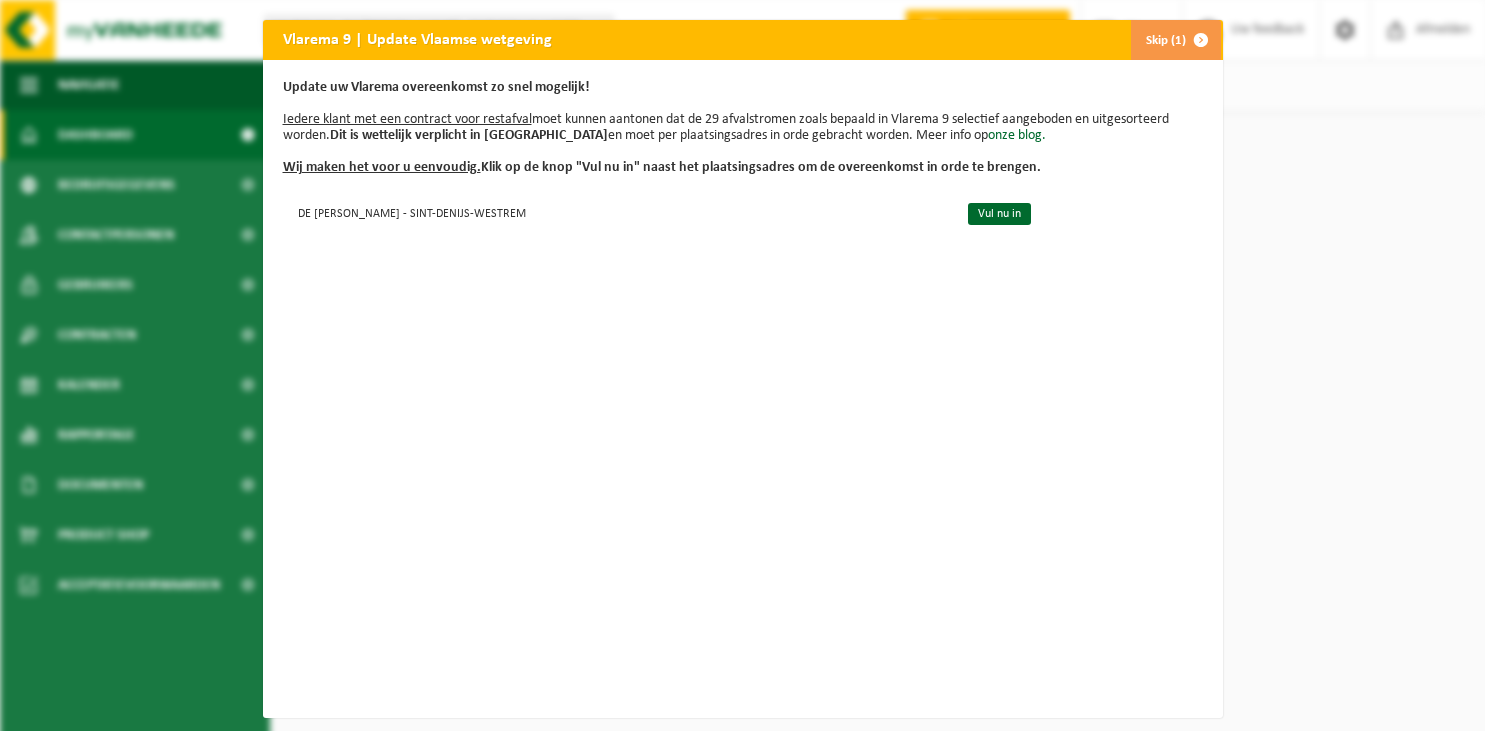 scroll, scrollTop: 0, scrollLeft: 0, axis: both 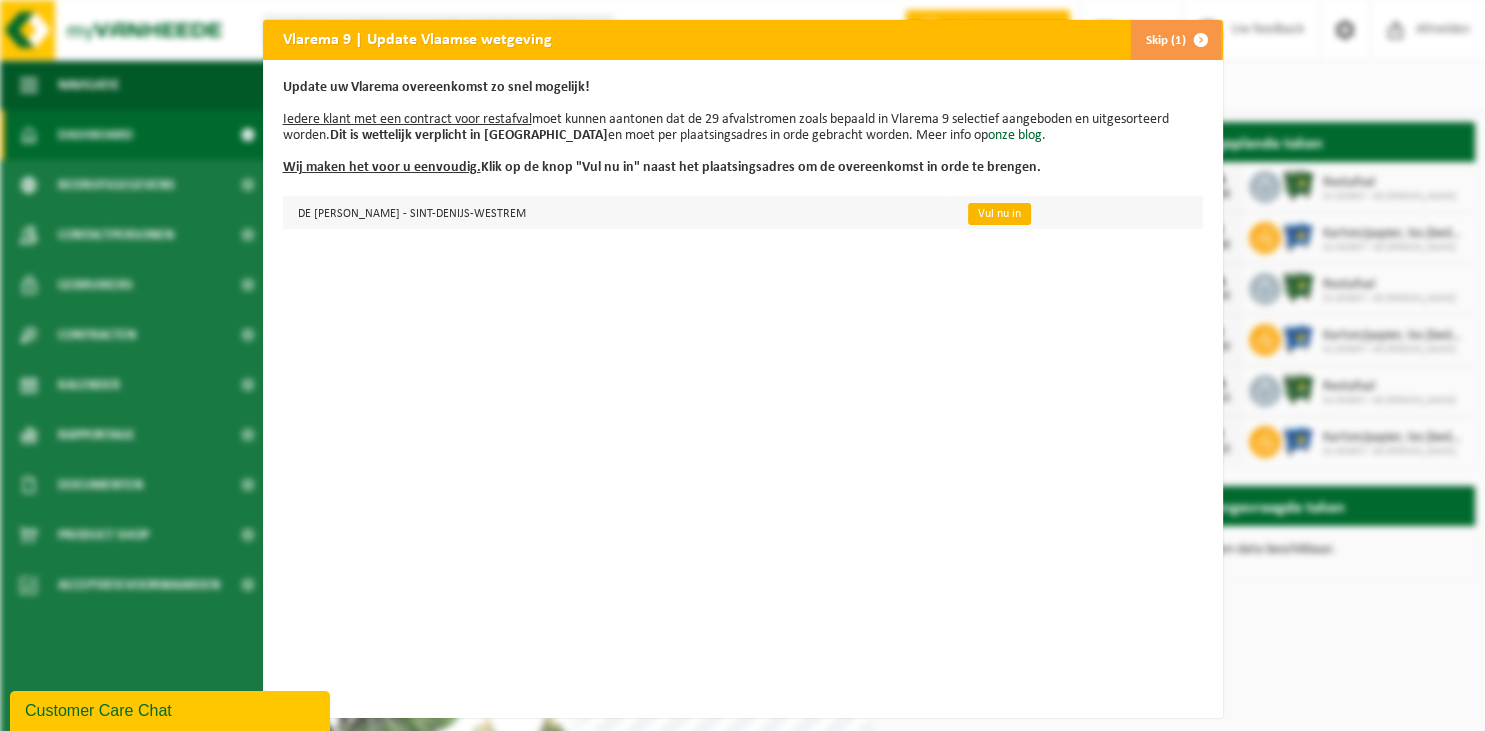 click on "Vul nu in" at bounding box center [999, 214] 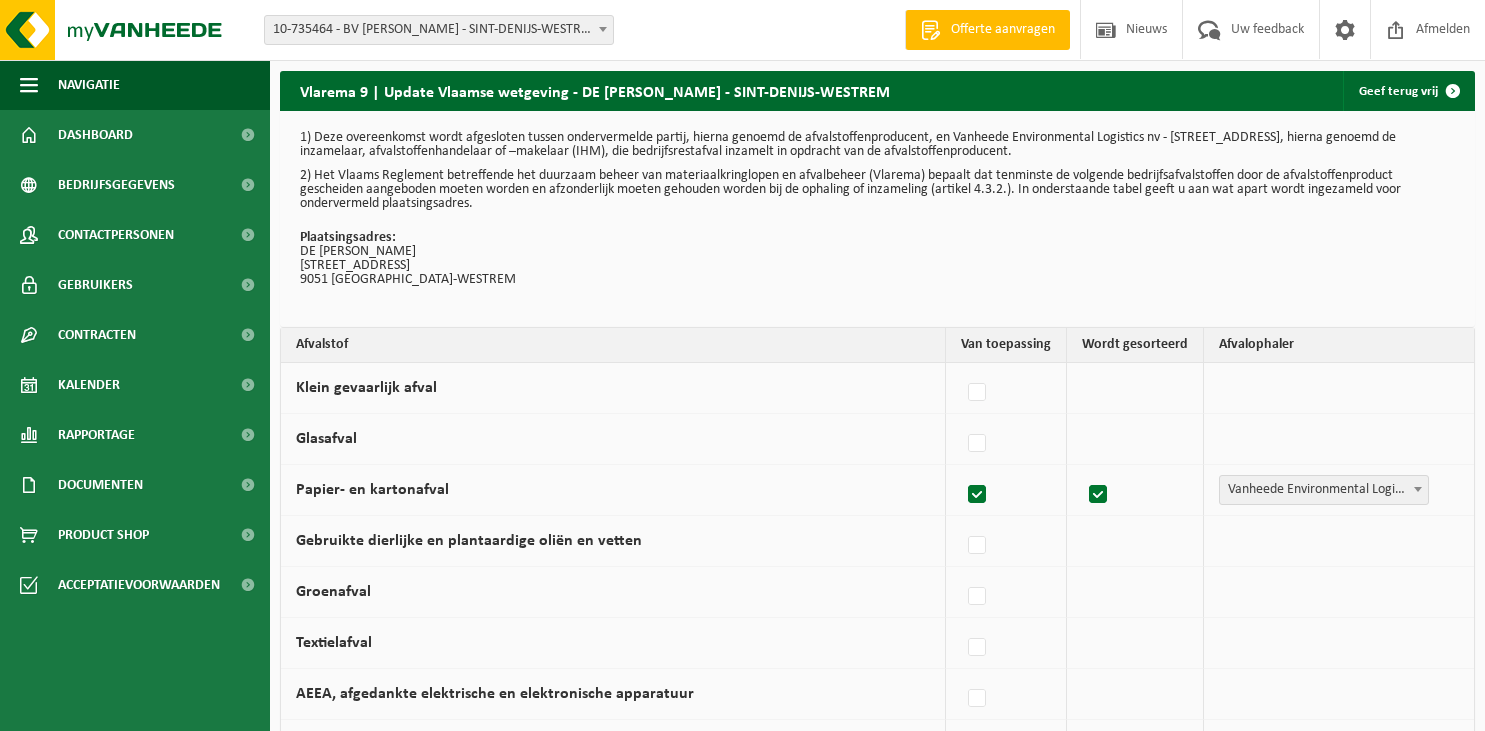 scroll, scrollTop: 0, scrollLeft: 0, axis: both 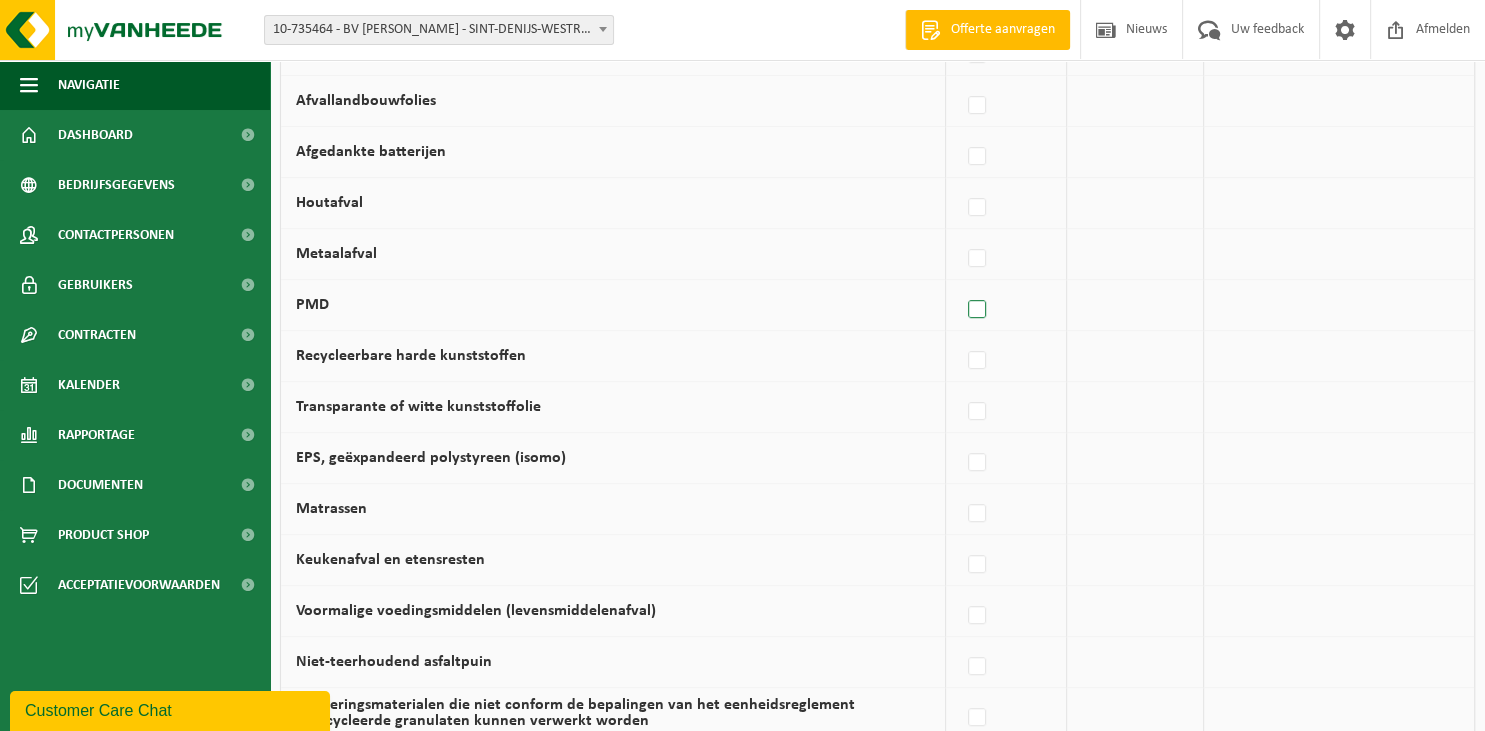 click at bounding box center [978, 310] 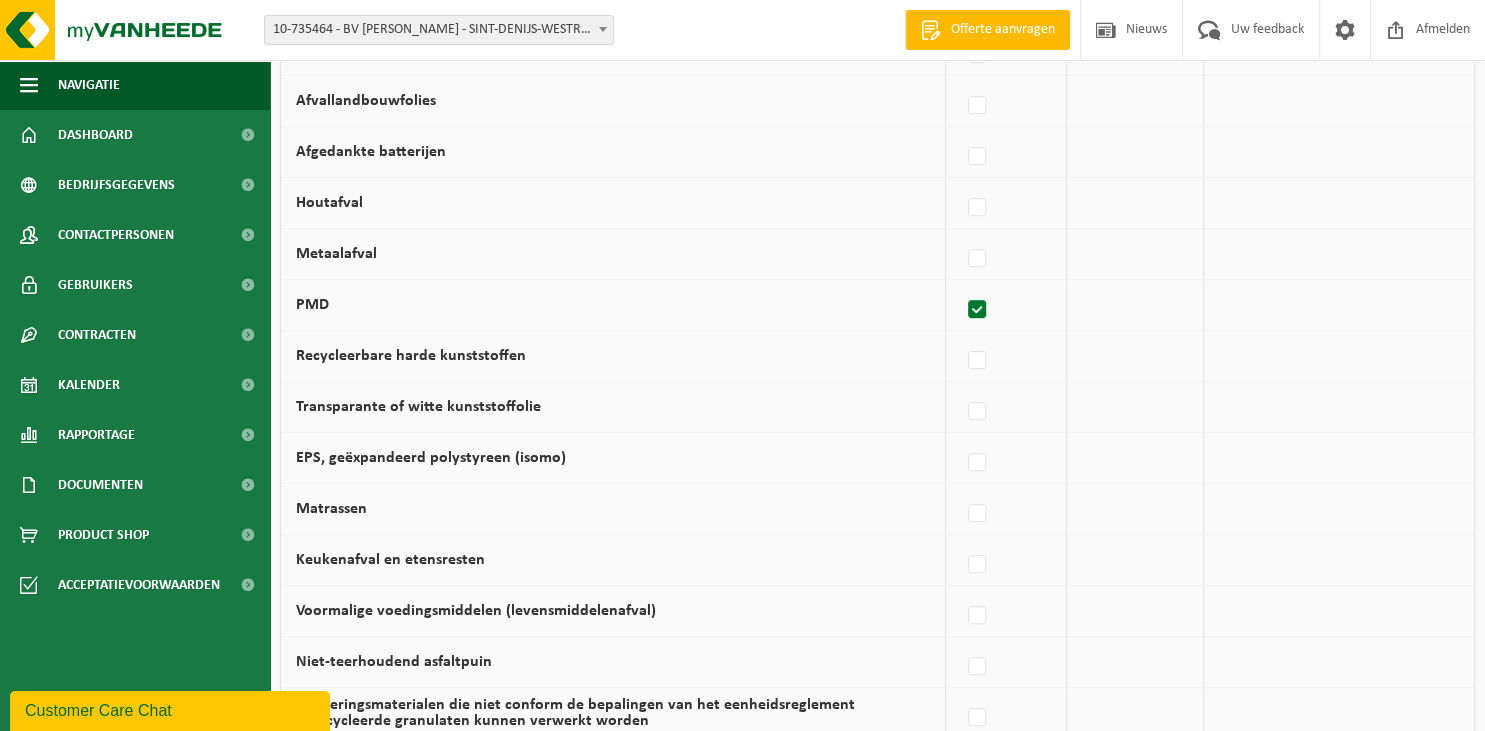 checkbox on "true" 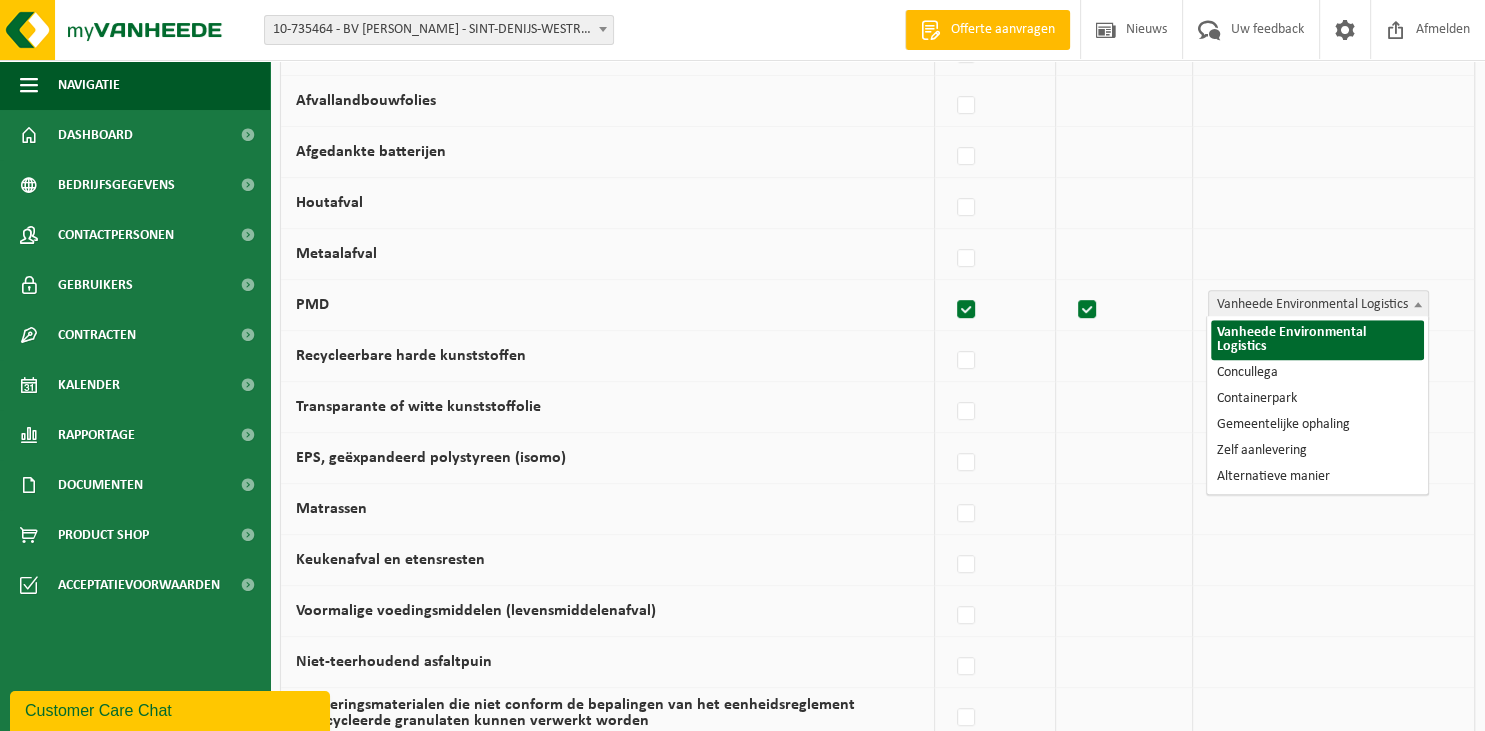 click at bounding box center [1418, 304] 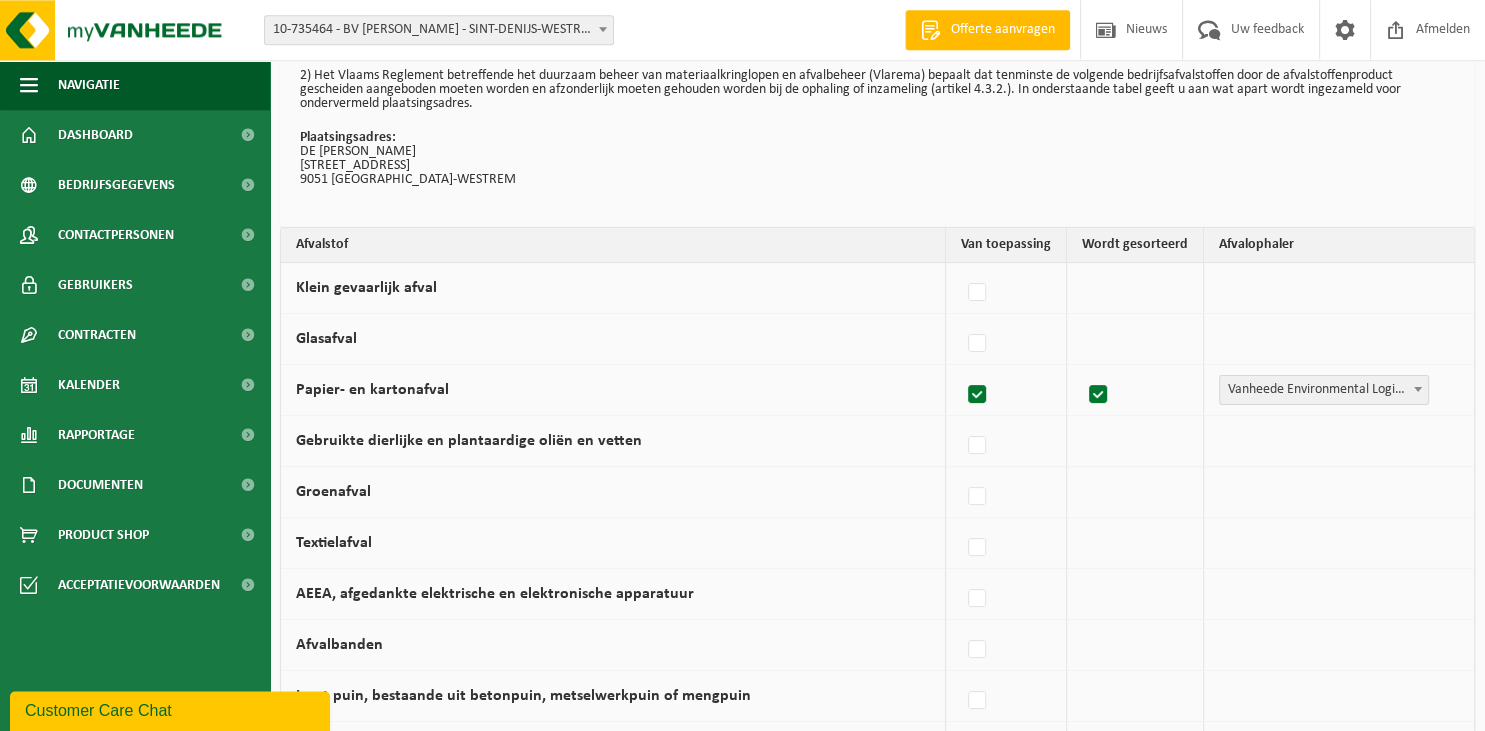 scroll, scrollTop: 97, scrollLeft: 0, axis: vertical 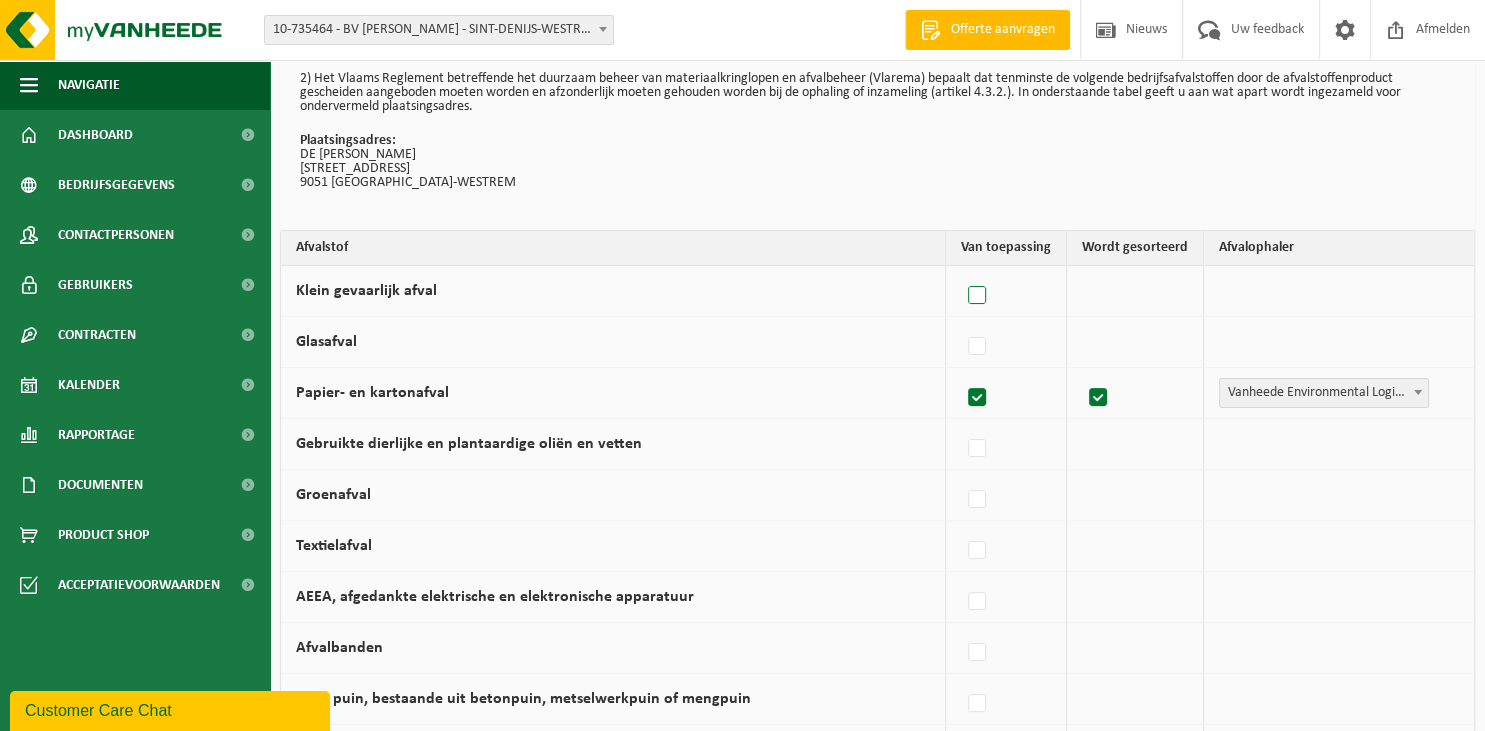click at bounding box center [978, 296] 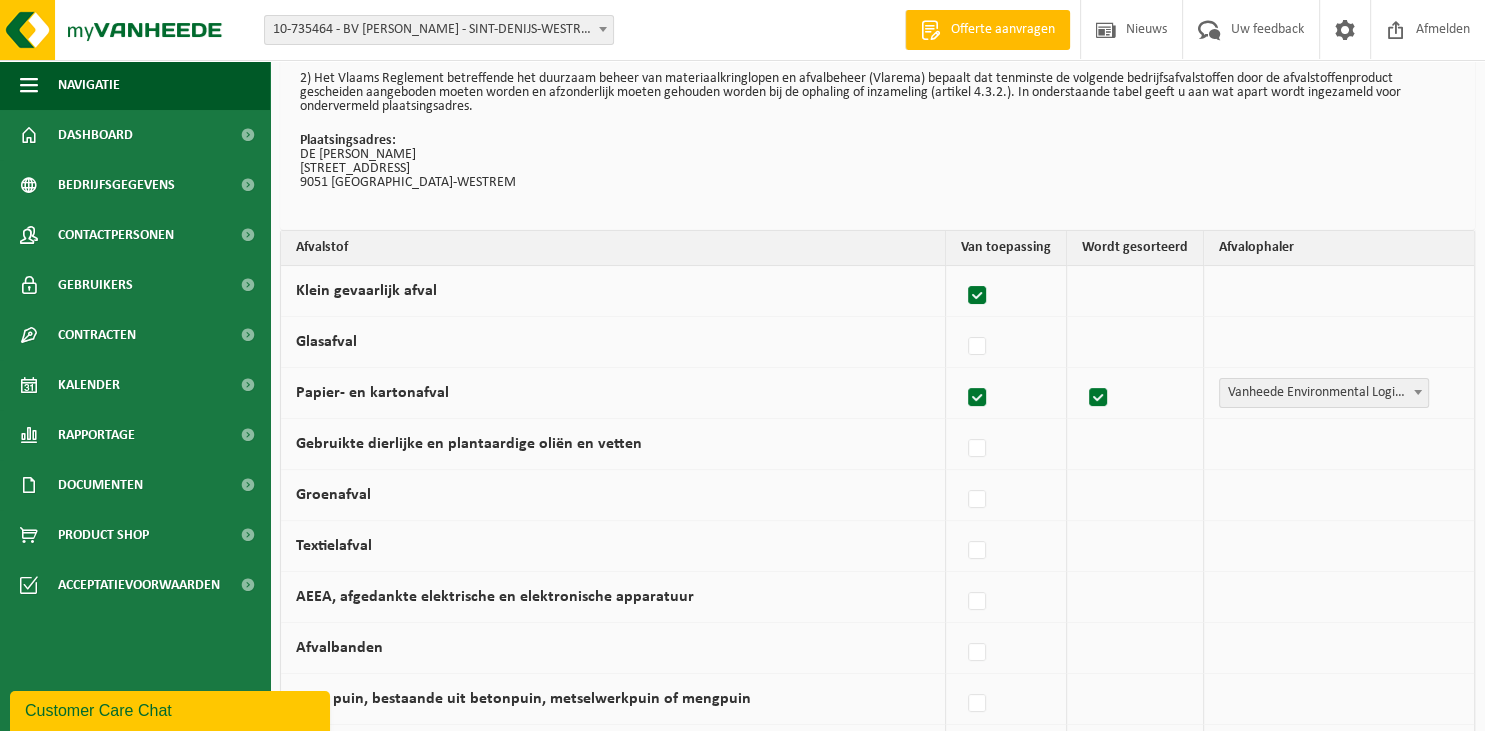 checkbox on "true" 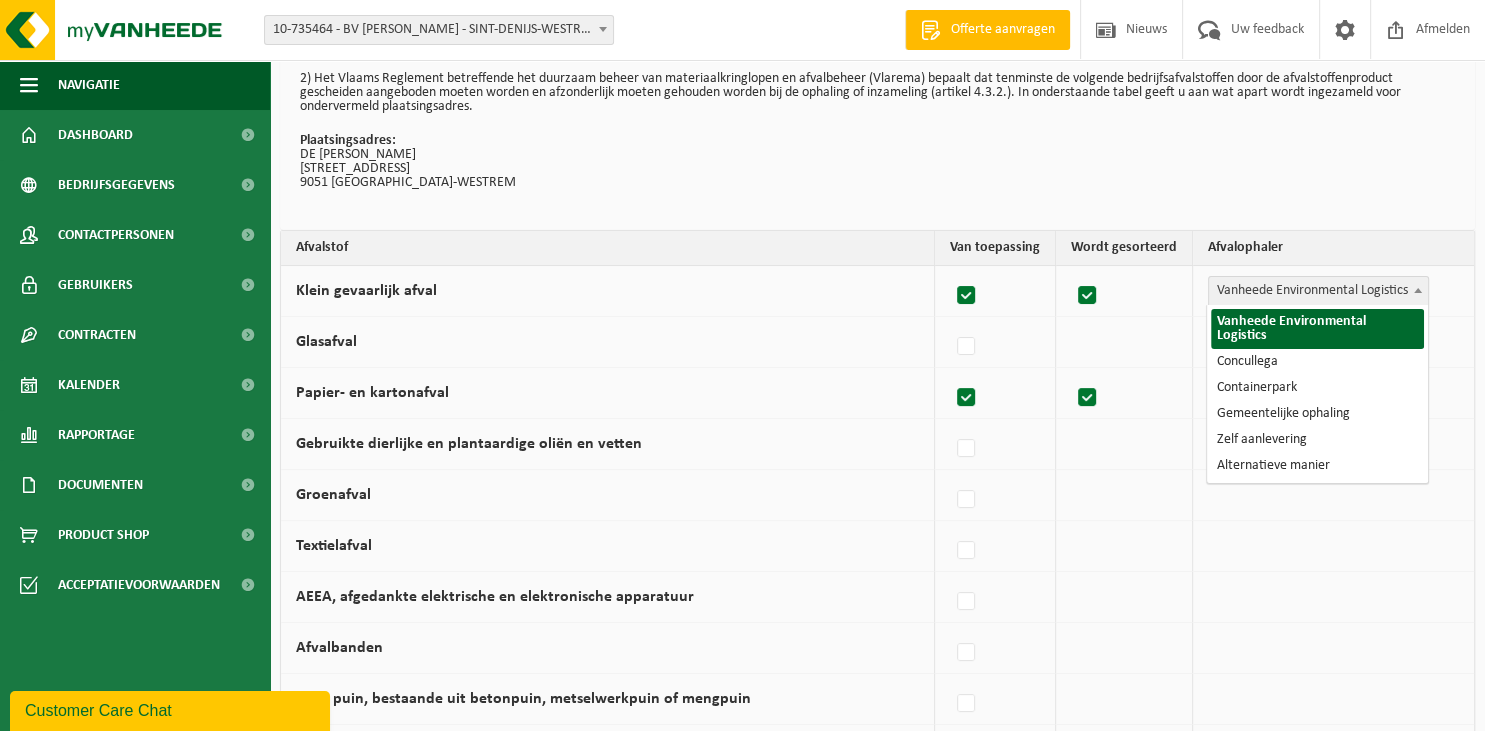 click at bounding box center [1418, 290] 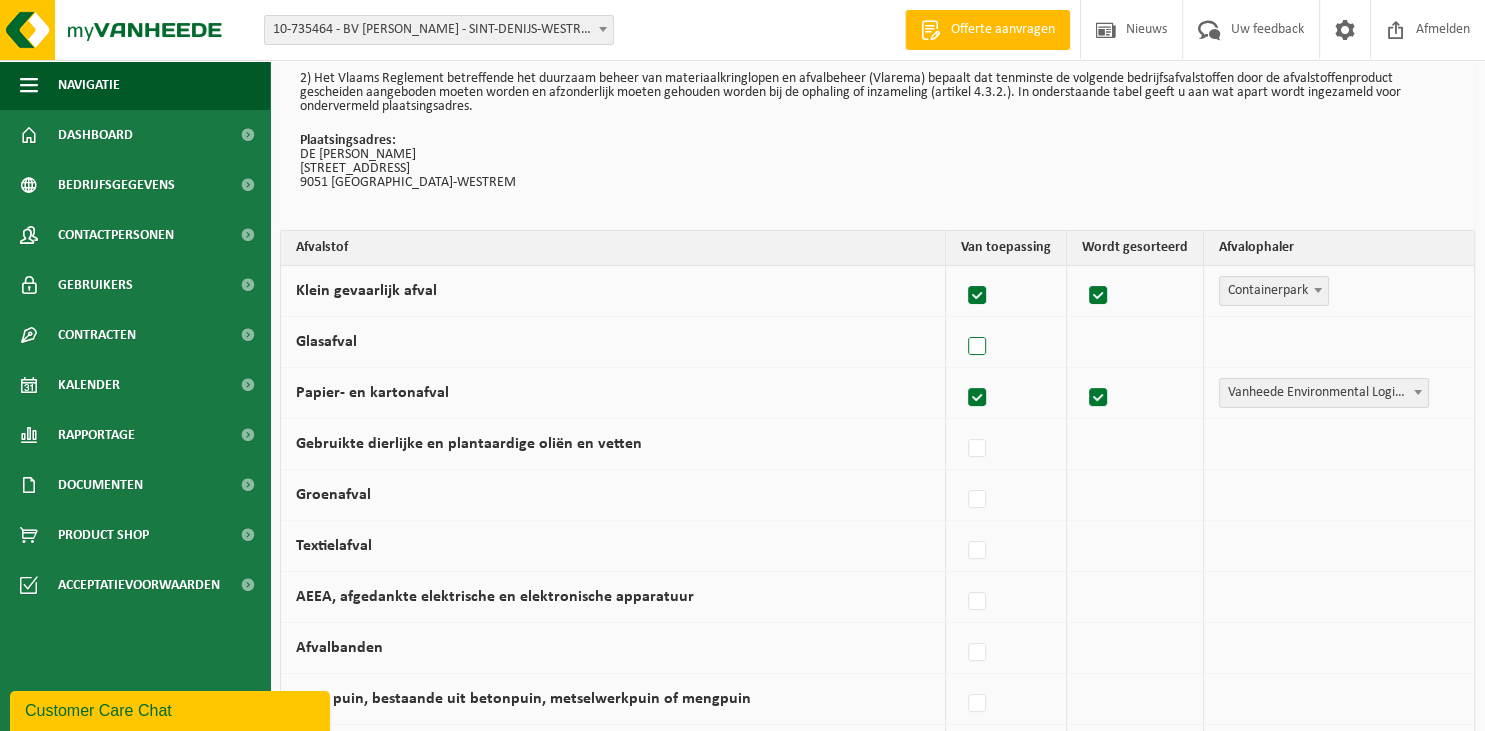 click at bounding box center [978, 347] 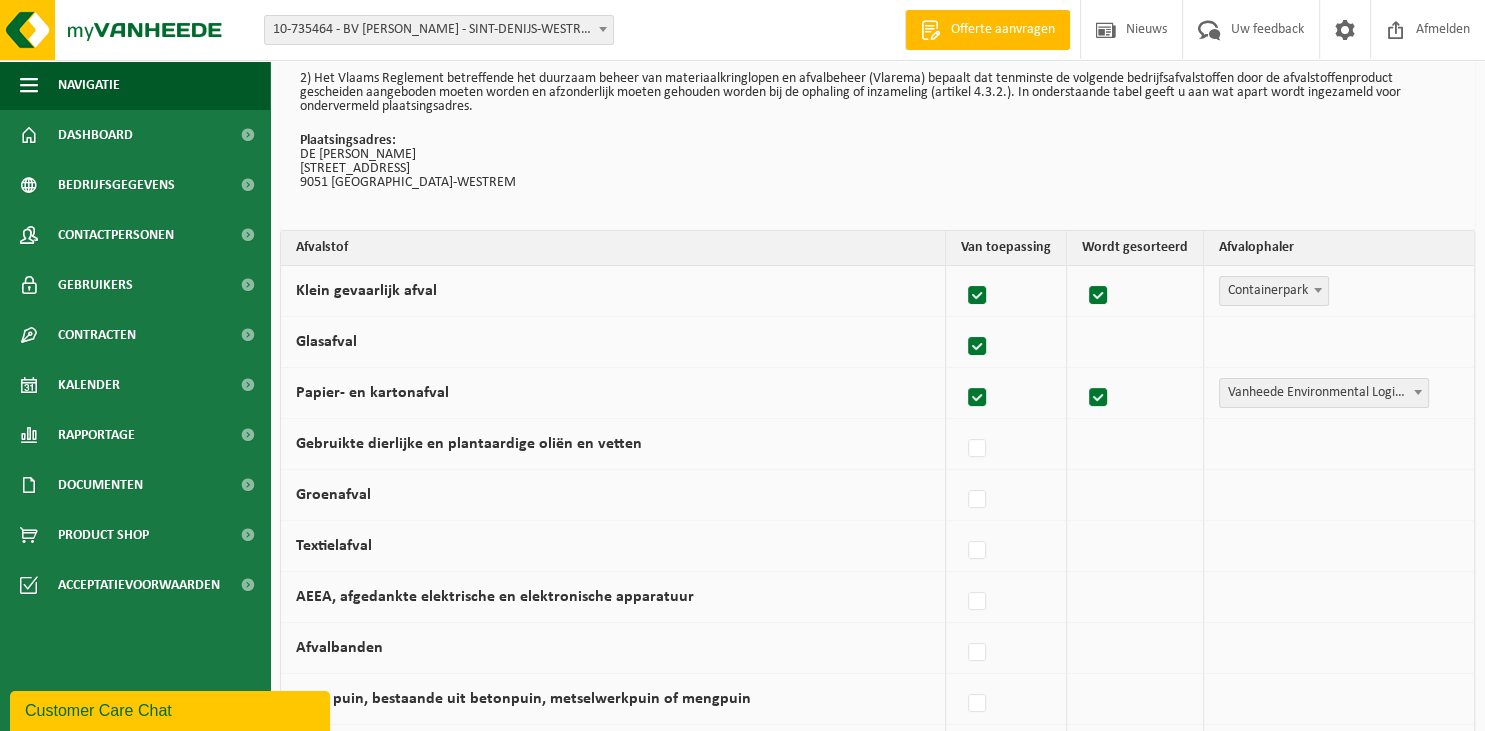 checkbox on "true" 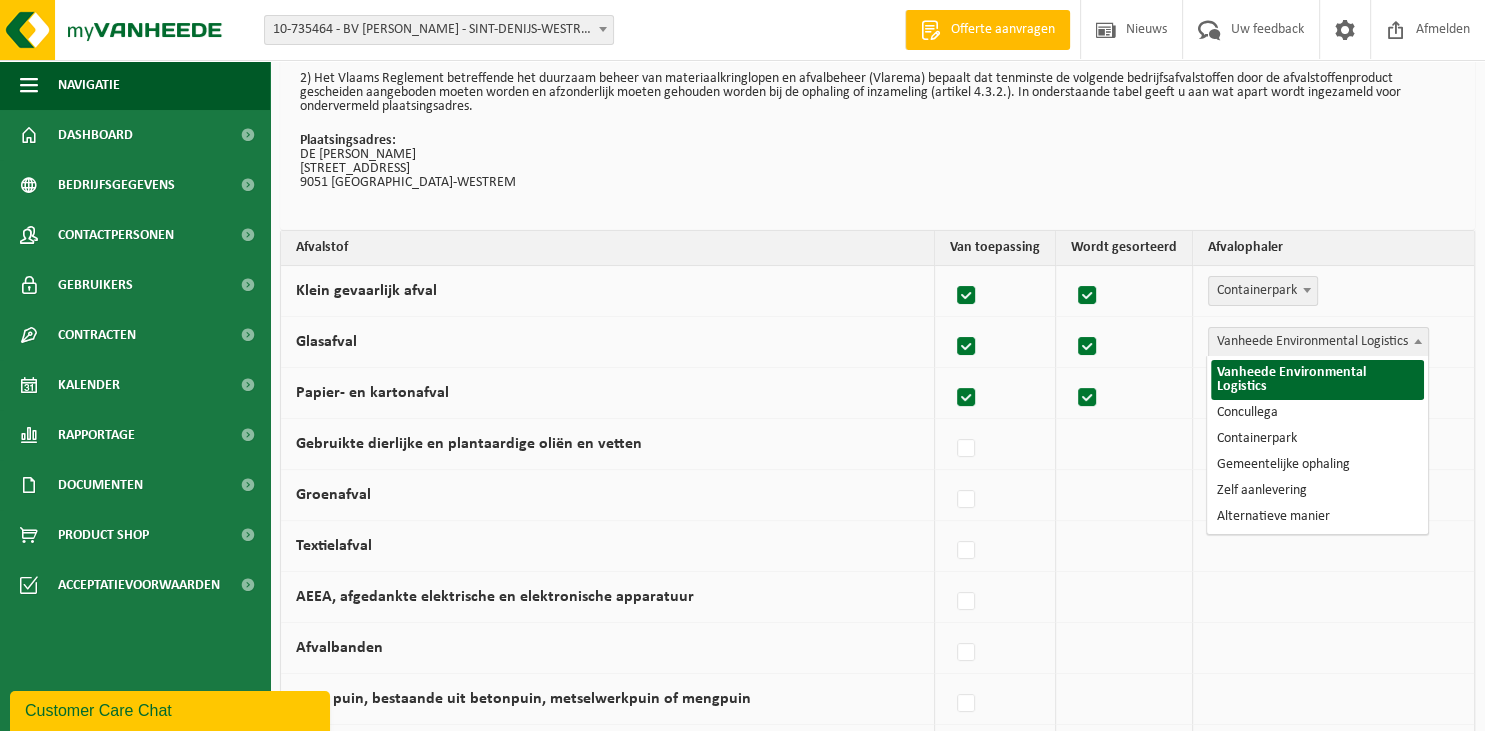 click at bounding box center [1418, 341] 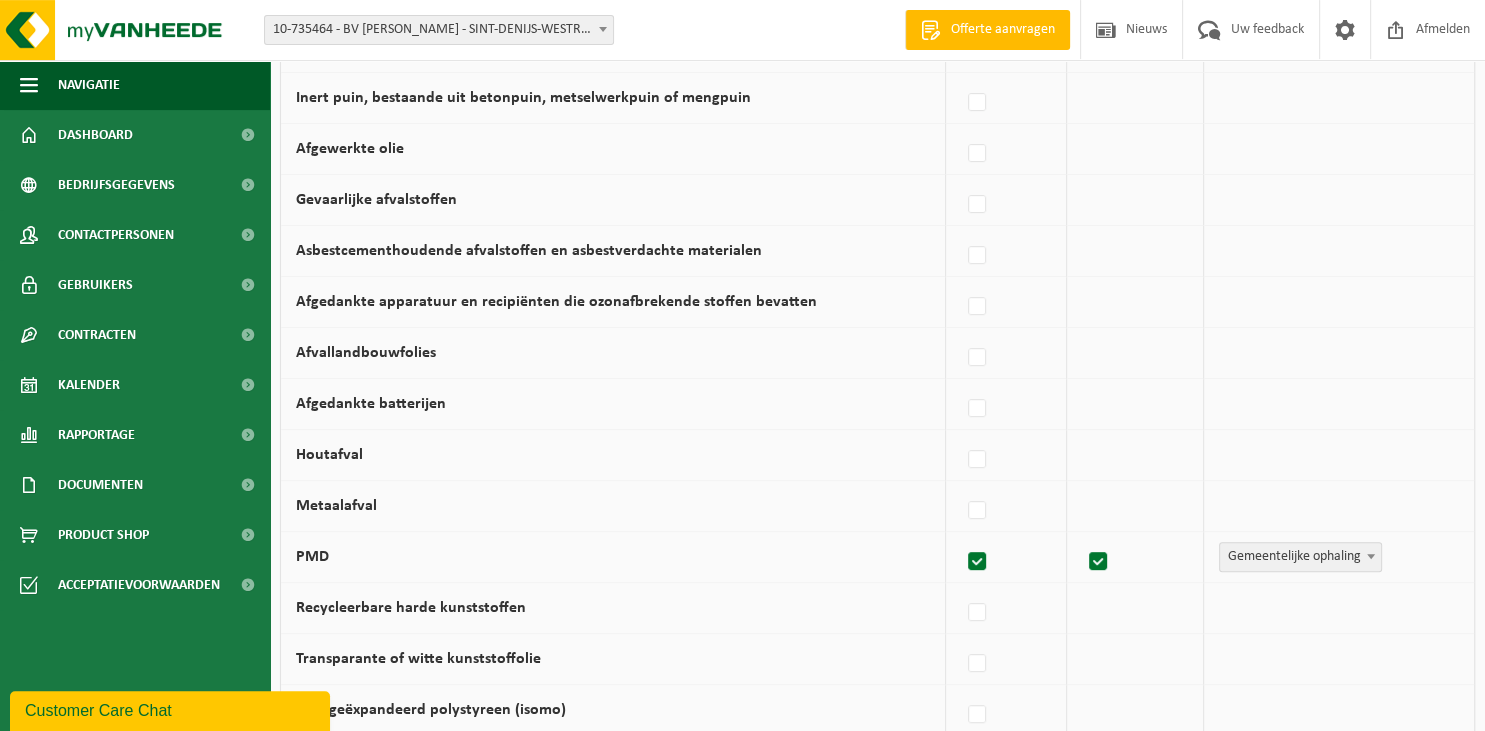 scroll, scrollTop: 731, scrollLeft: 0, axis: vertical 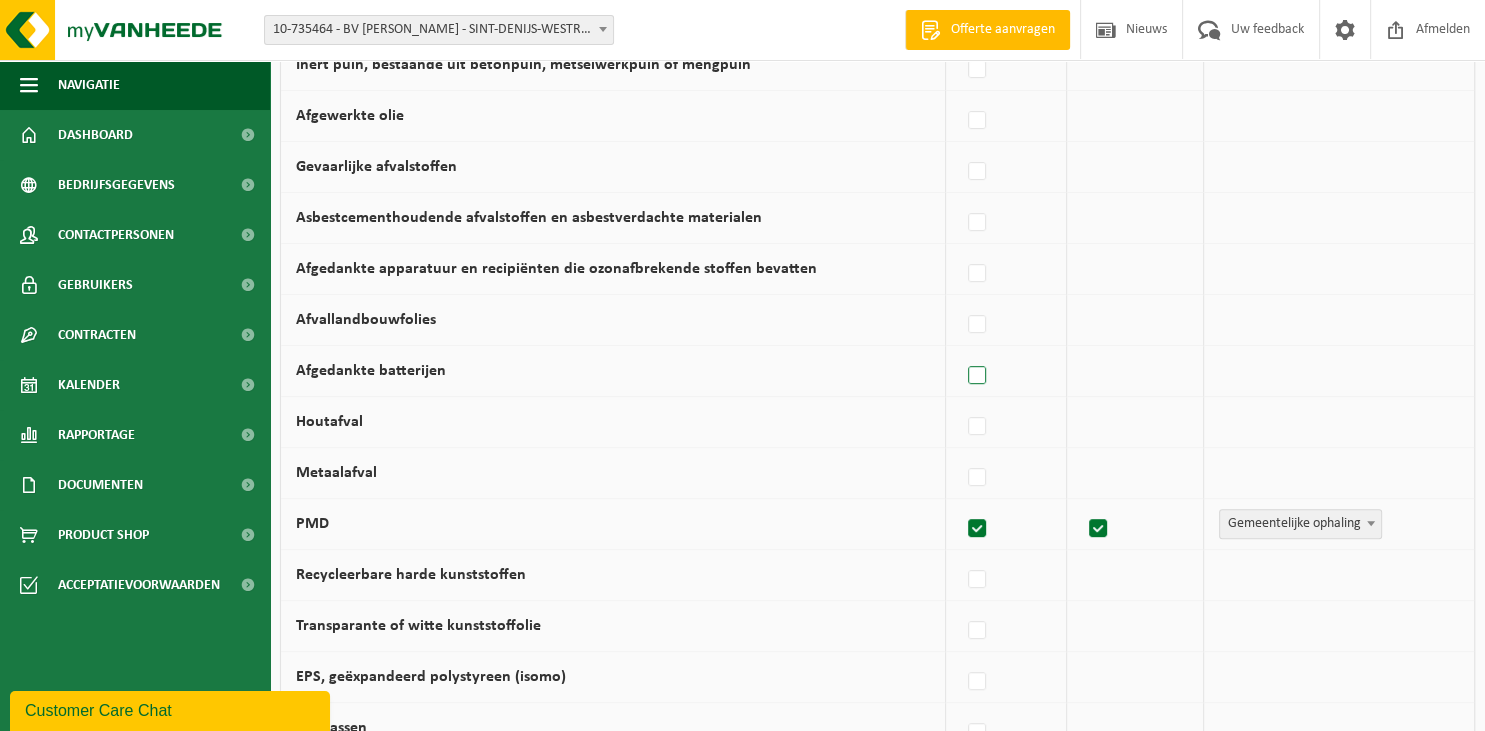 click at bounding box center [978, 376] 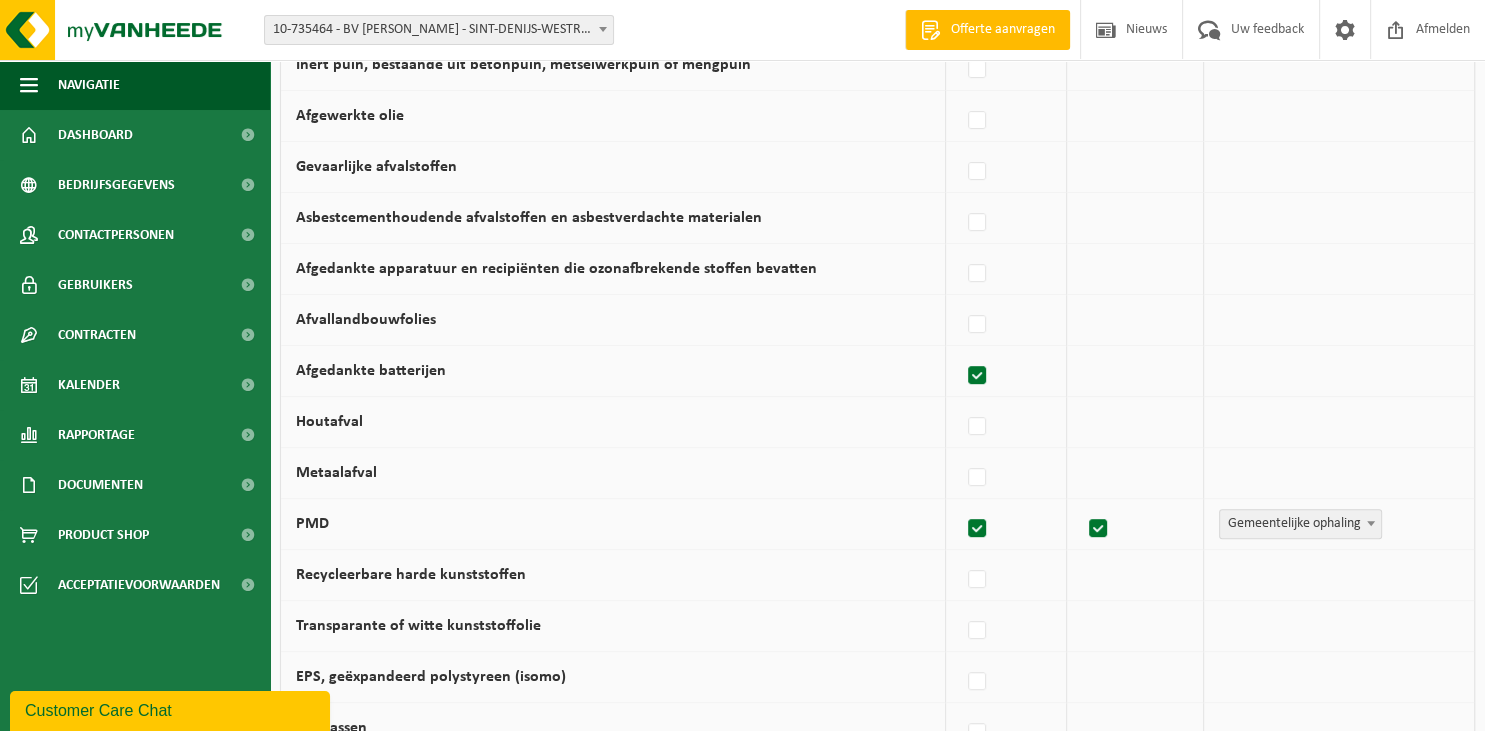checkbox on "true" 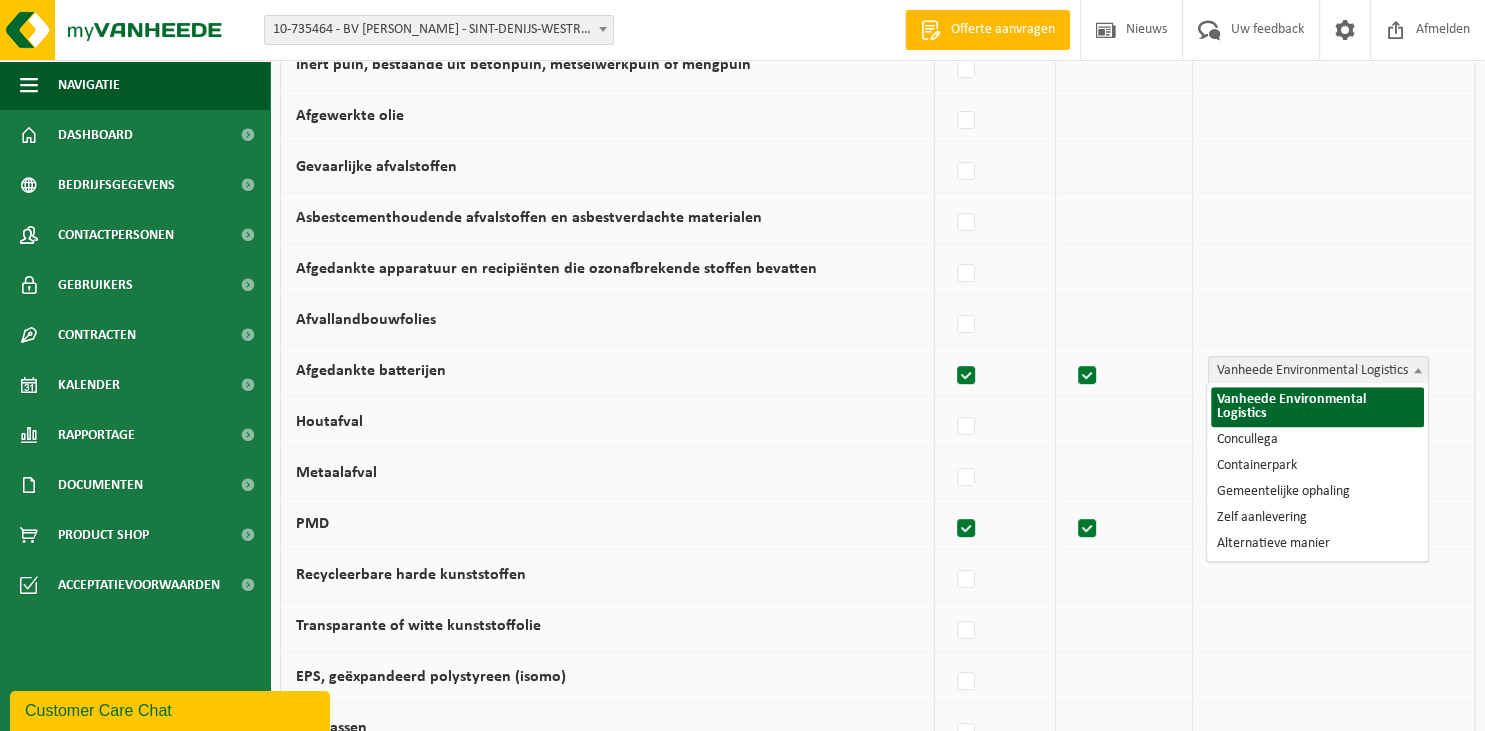 click at bounding box center [1418, 370] 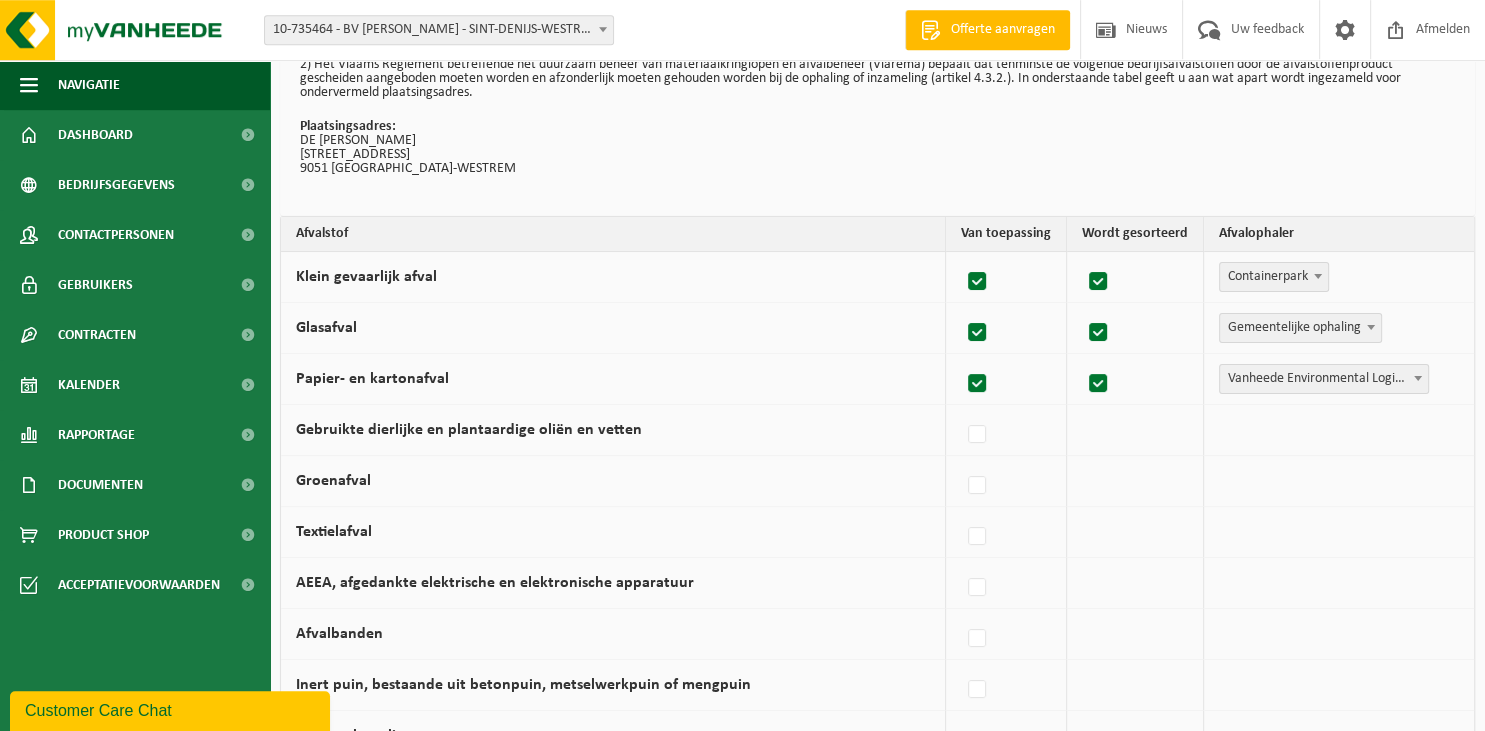 scroll, scrollTop: 0, scrollLeft: 0, axis: both 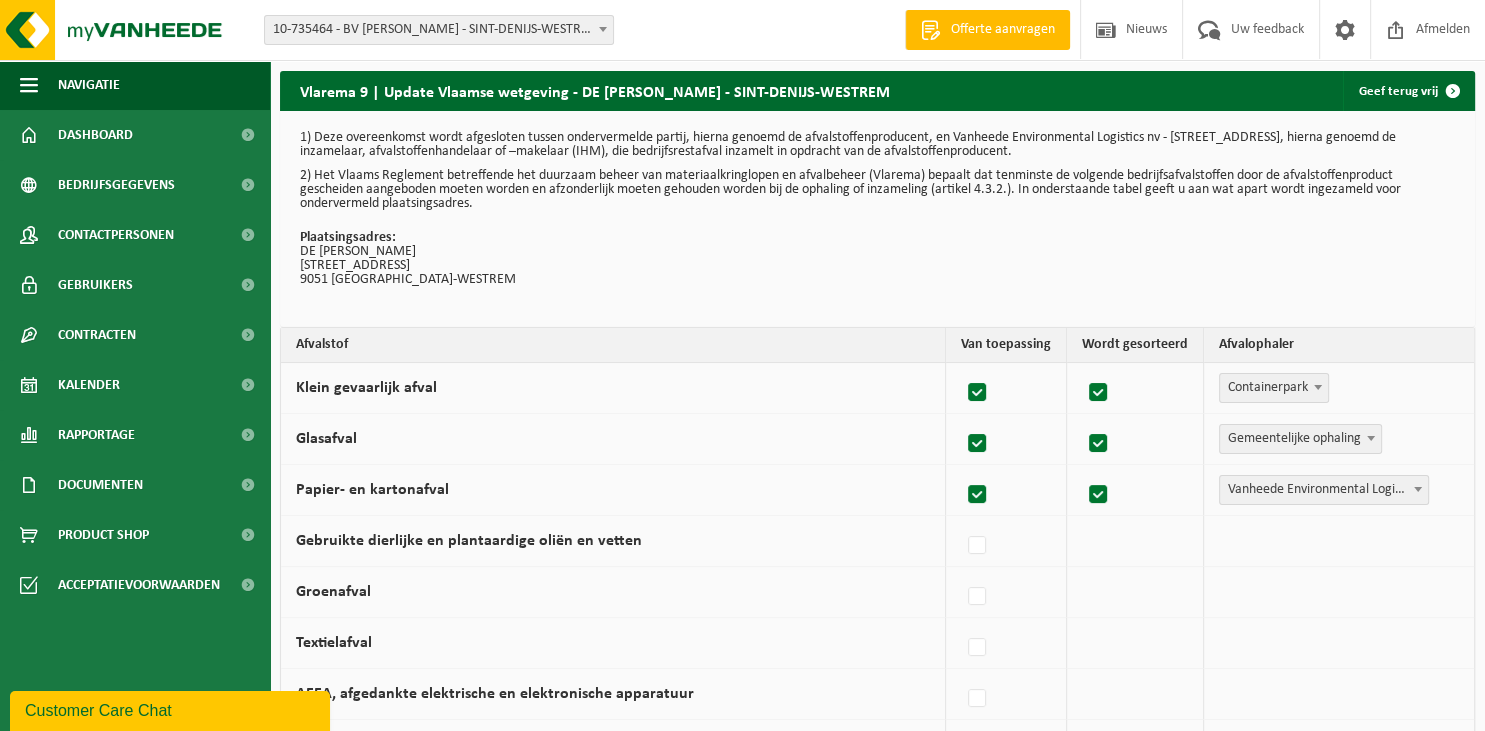 click at bounding box center (978, 393) 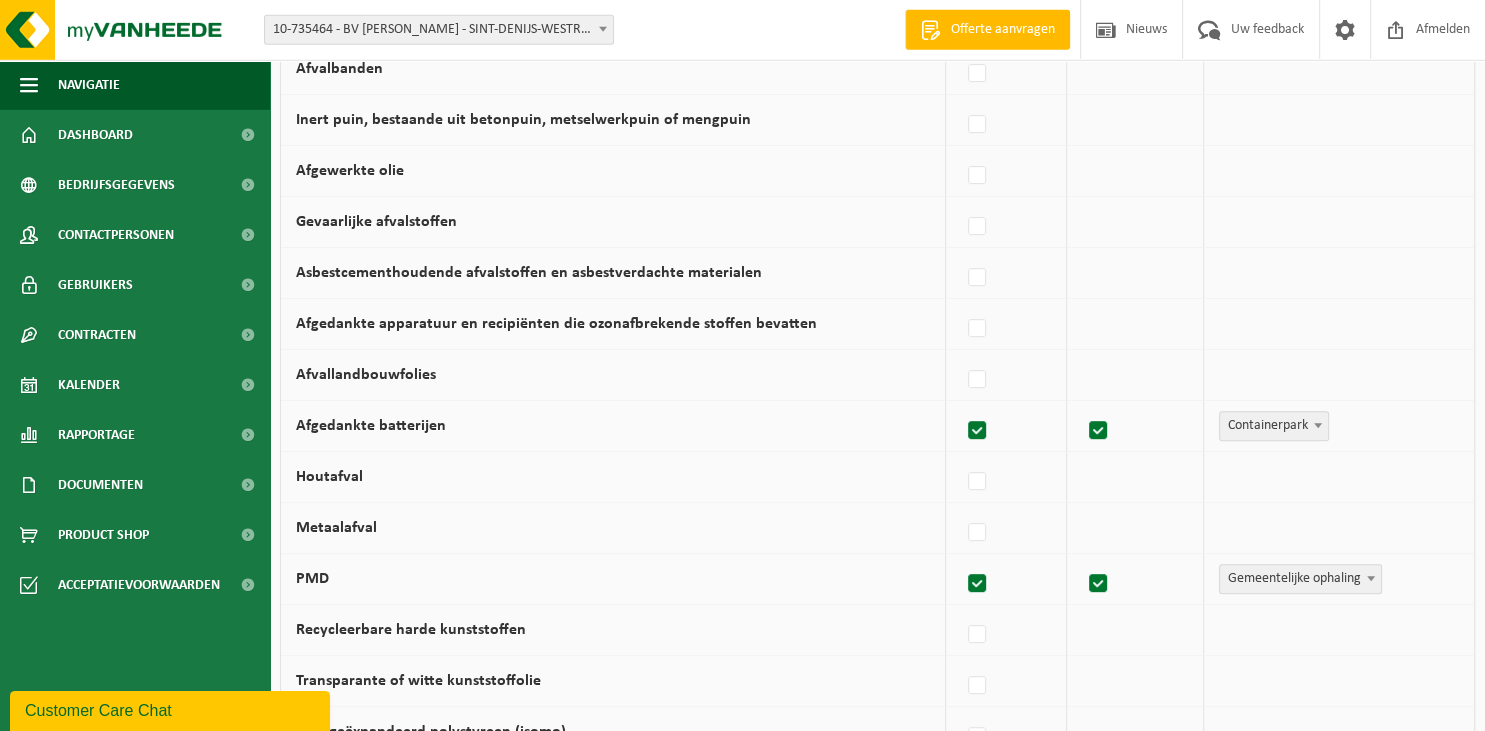 scroll, scrollTop: 739, scrollLeft: 0, axis: vertical 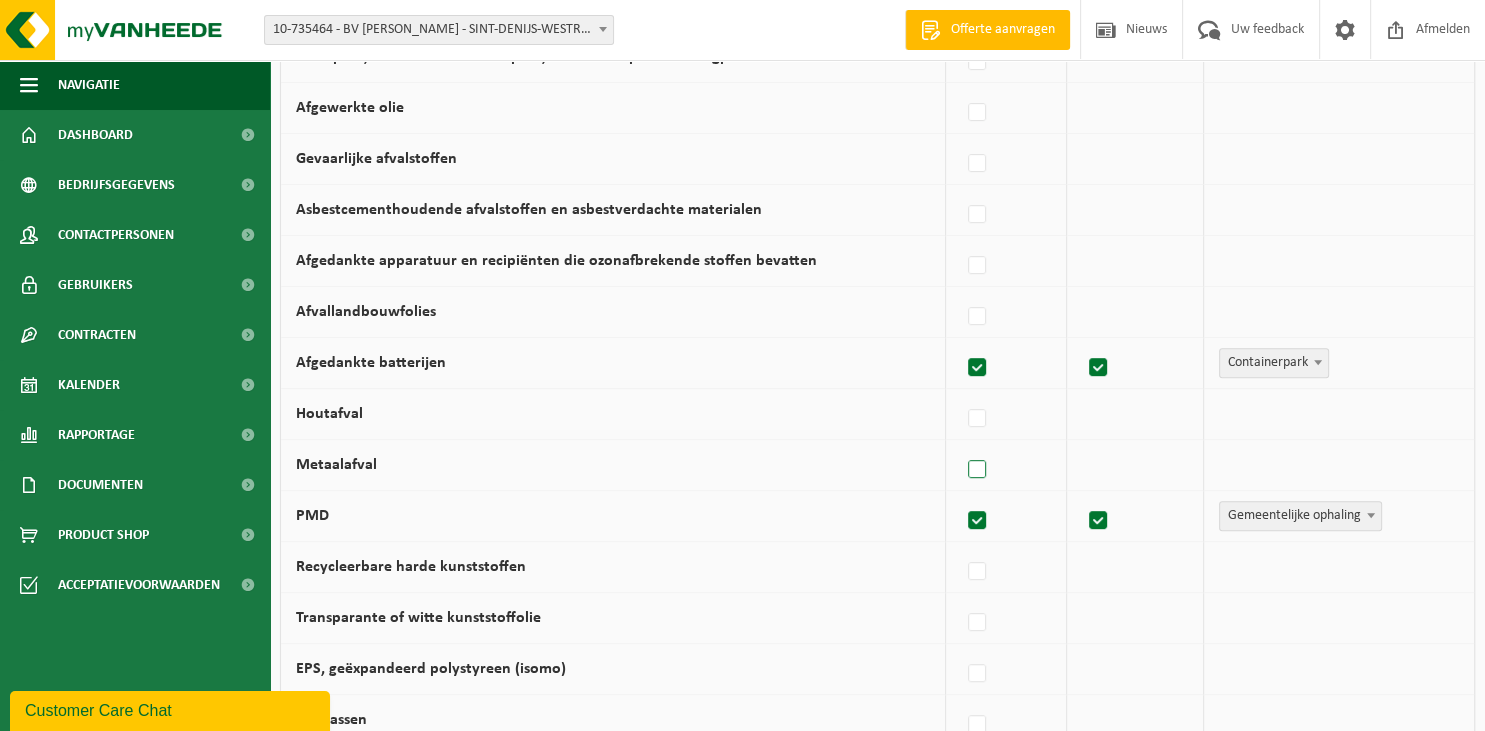click at bounding box center [978, 470] 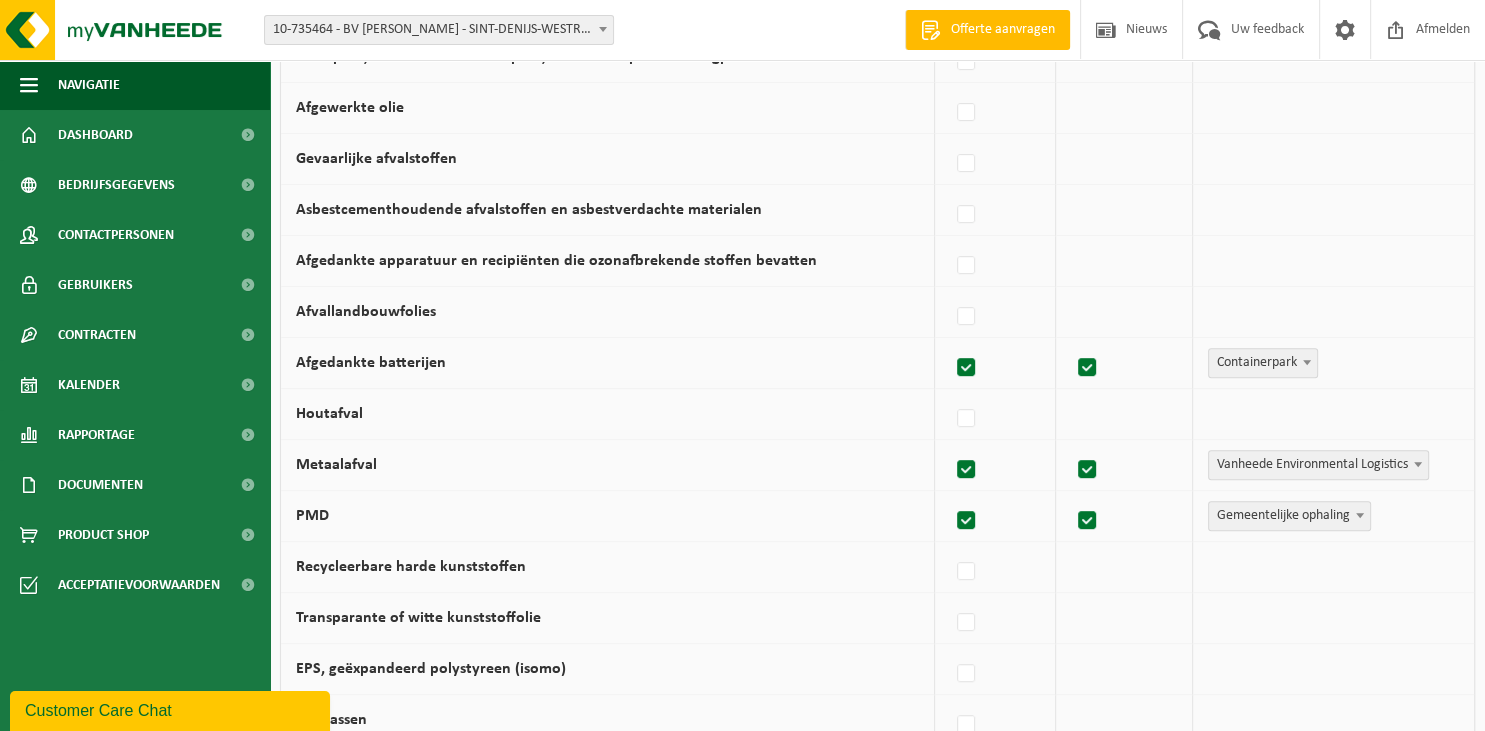 checkbox on "true" 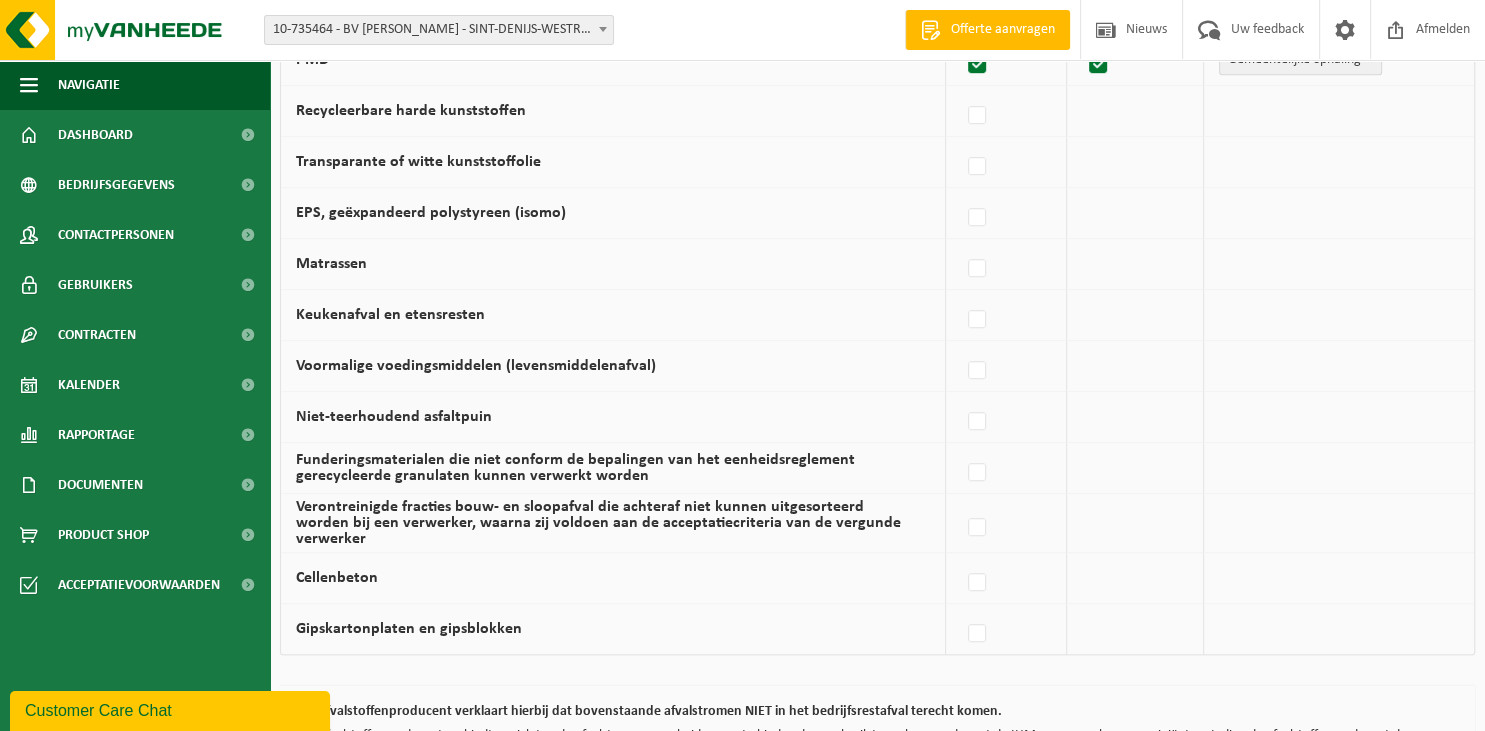 scroll, scrollTop: 1364, scrollLeft: 0, axis: vertical 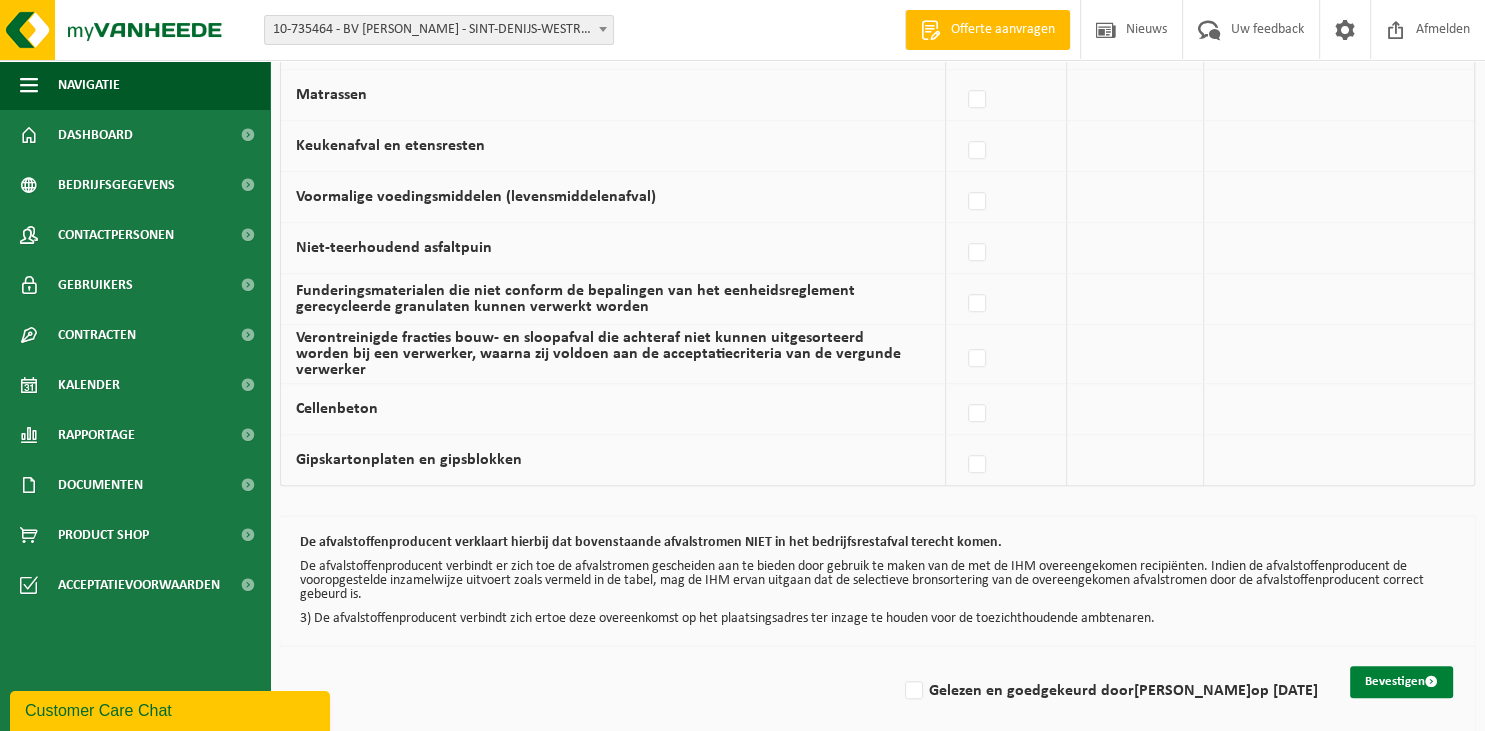 click on "Bevestigen" at bounding box center [1401, 682] 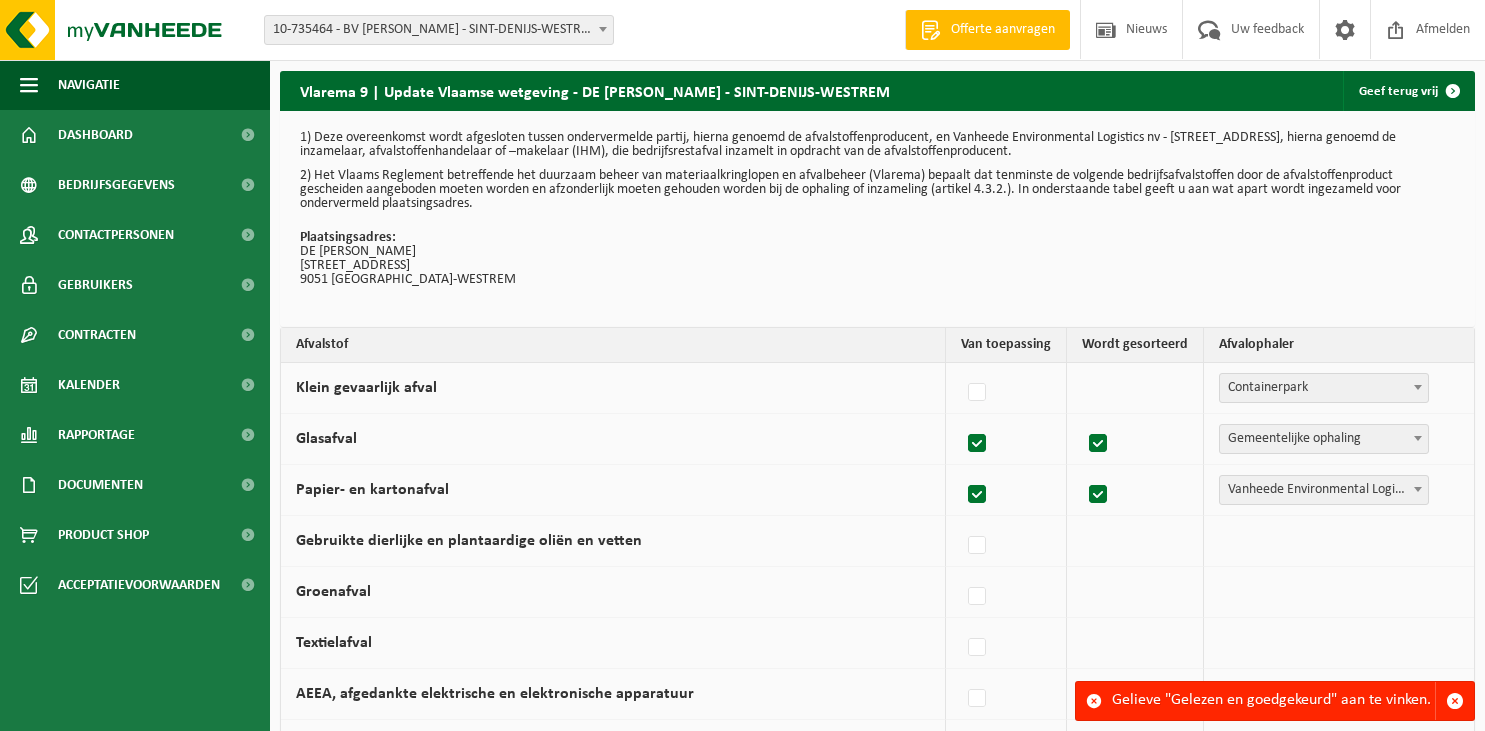 scroll, scrollTop: 0, scrollLeft: 0, axis: both 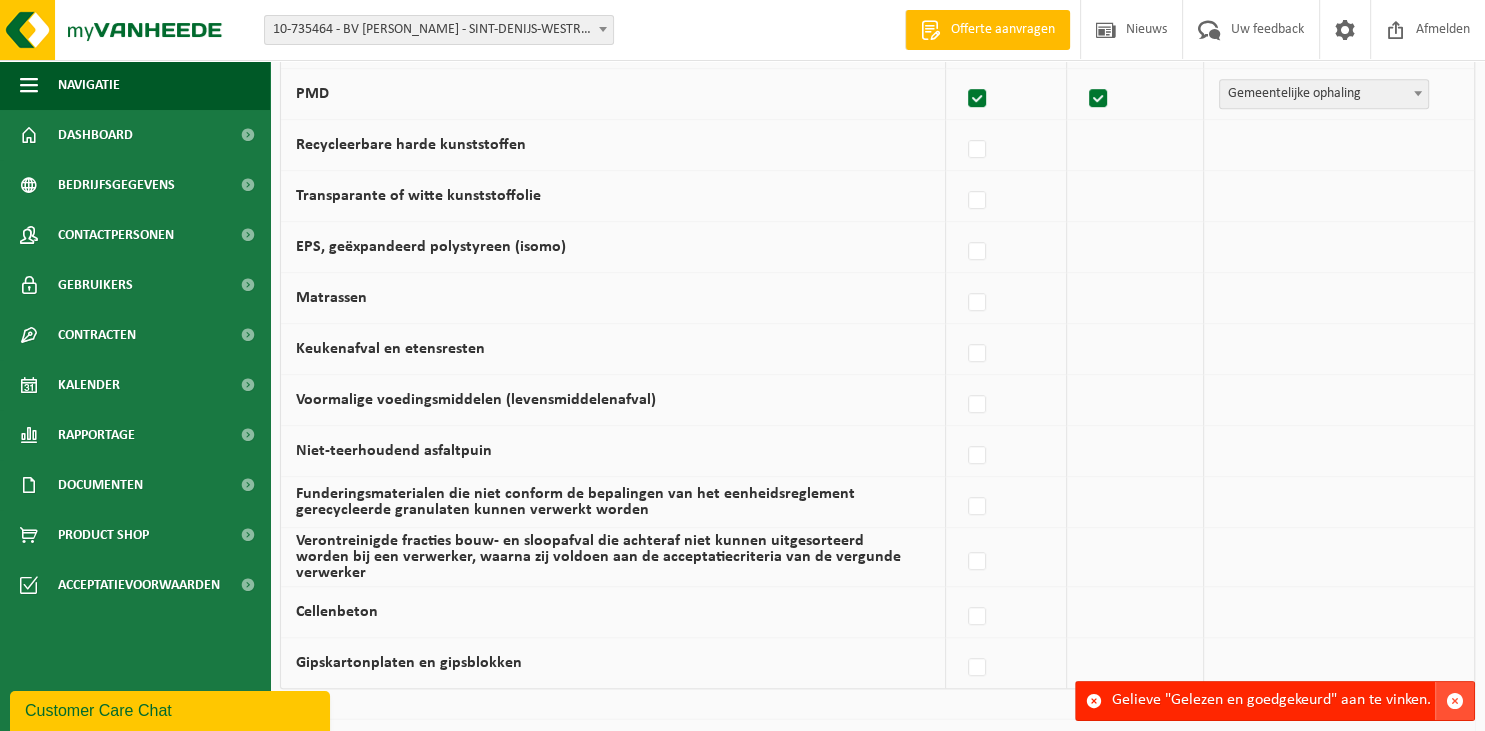 click at bounding box center [1455, 701] 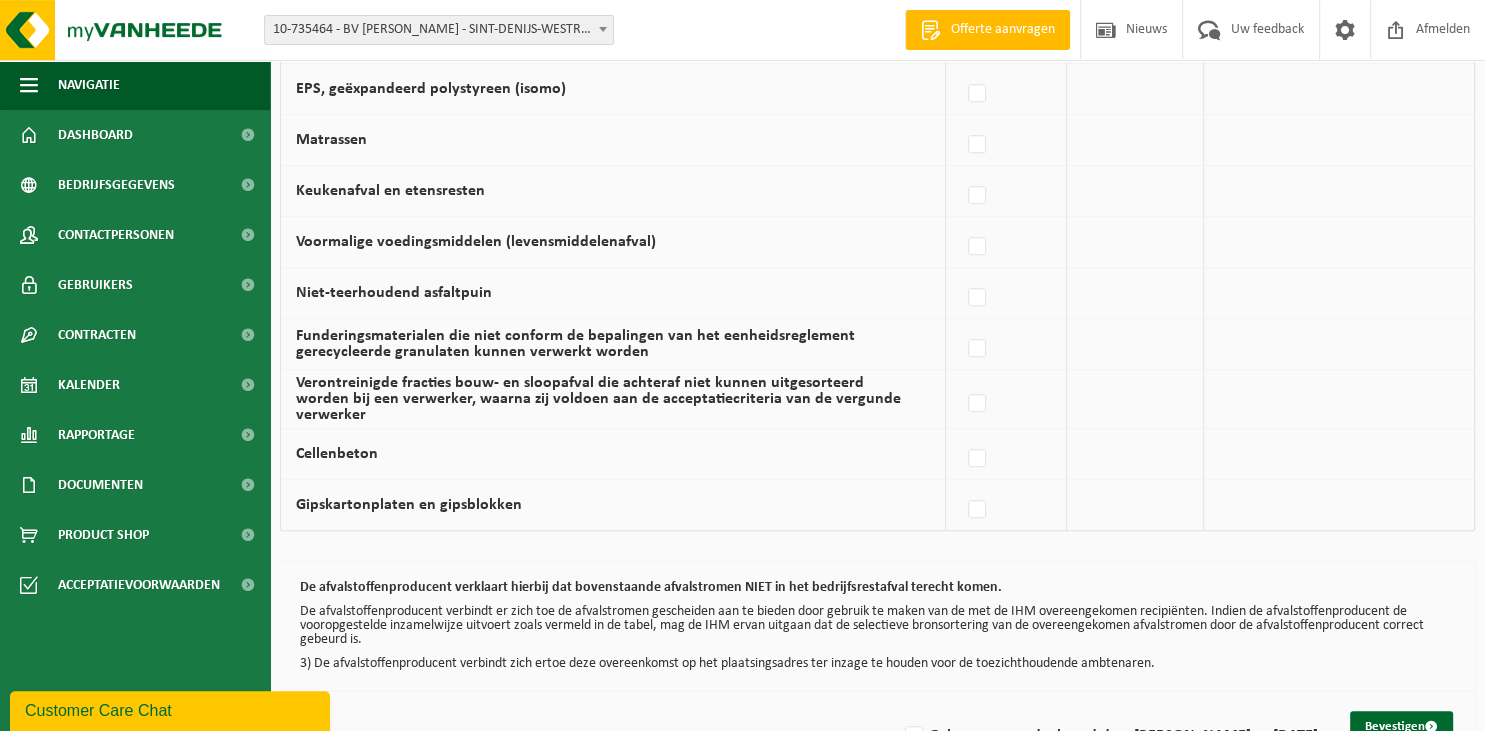 scroll, scrollTop: 1364, scrollLeft: 0, axis: vertical 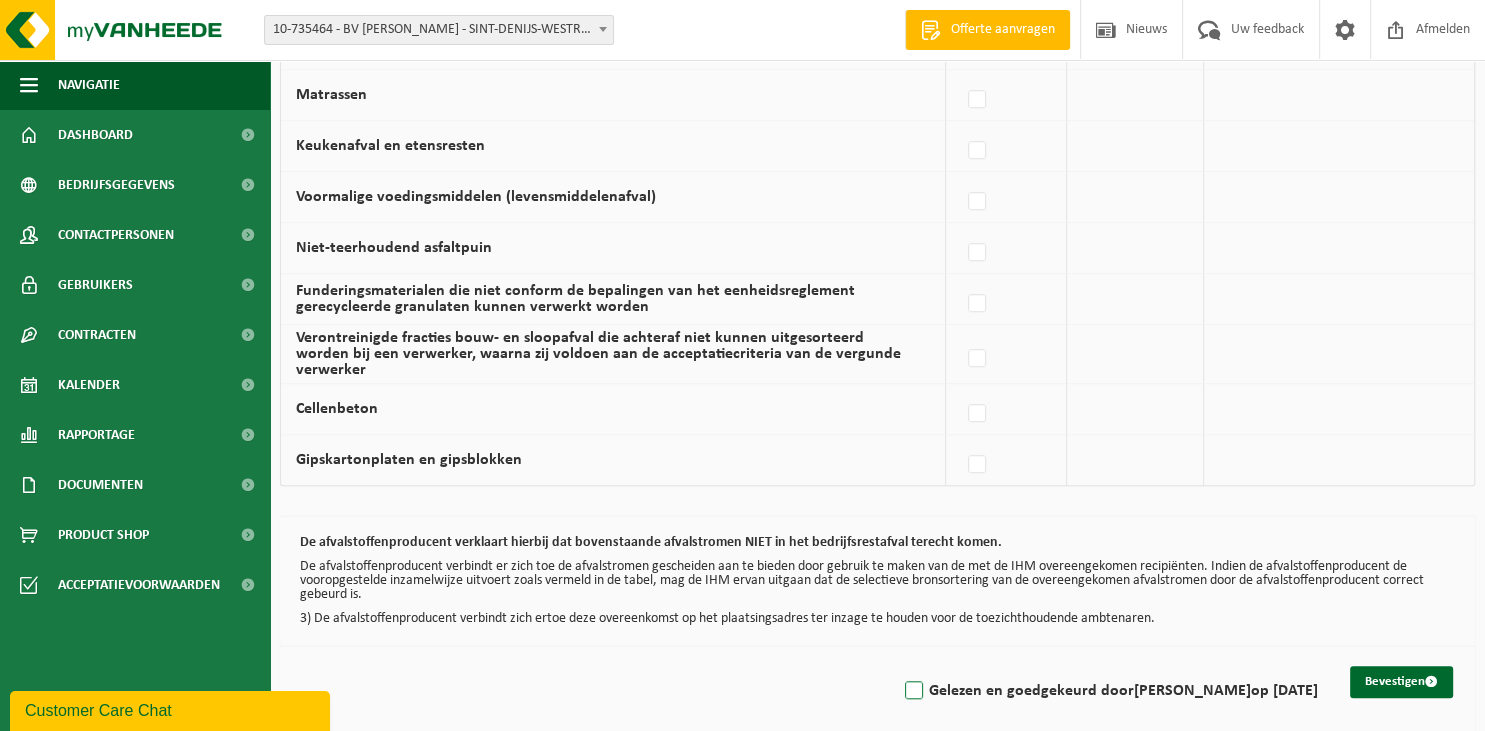 click on "Gelezen en goedgekeurd door  BRUNO DE MEYERE  op 22/07/25" at bounding box center (1109, 691) 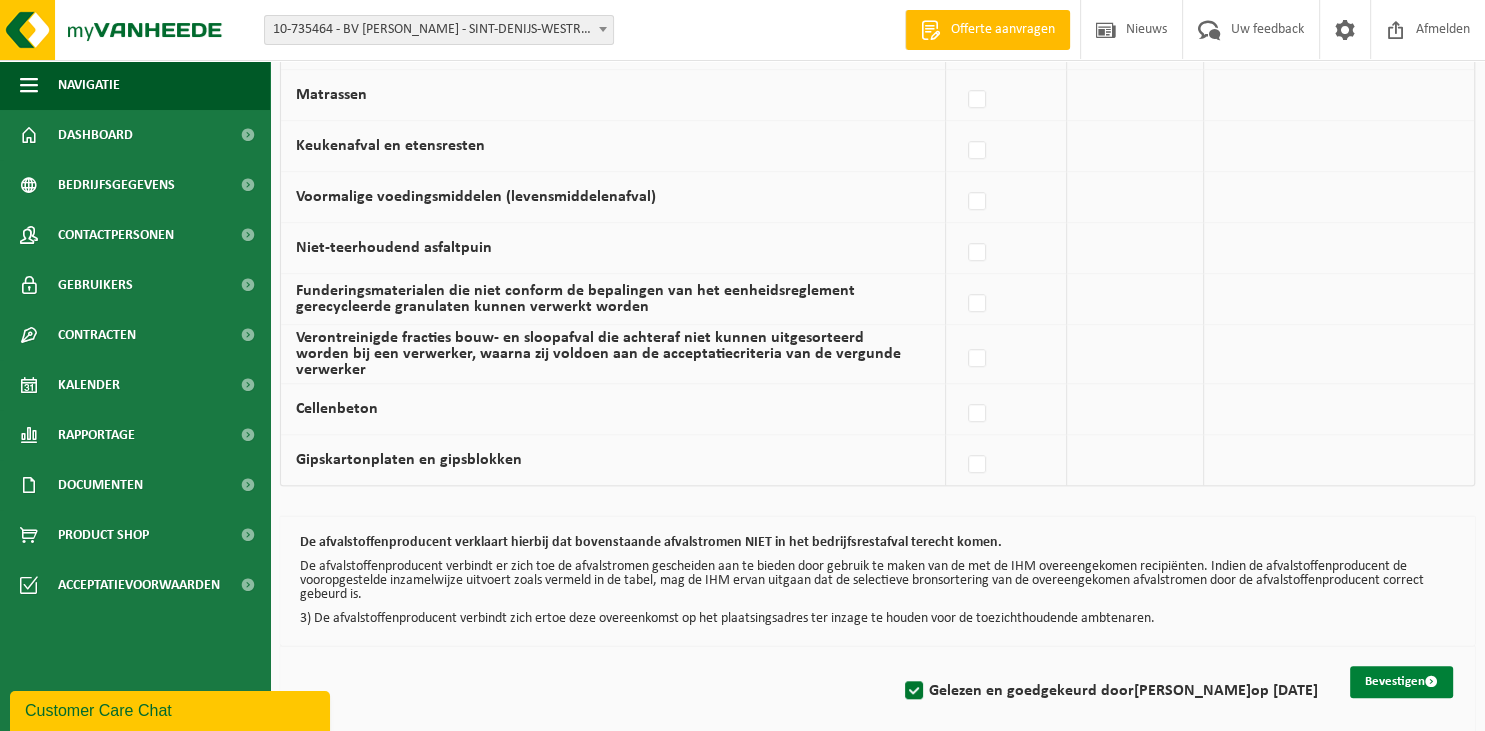 click on "Bevestigen" at bounding box center [1401, 682] 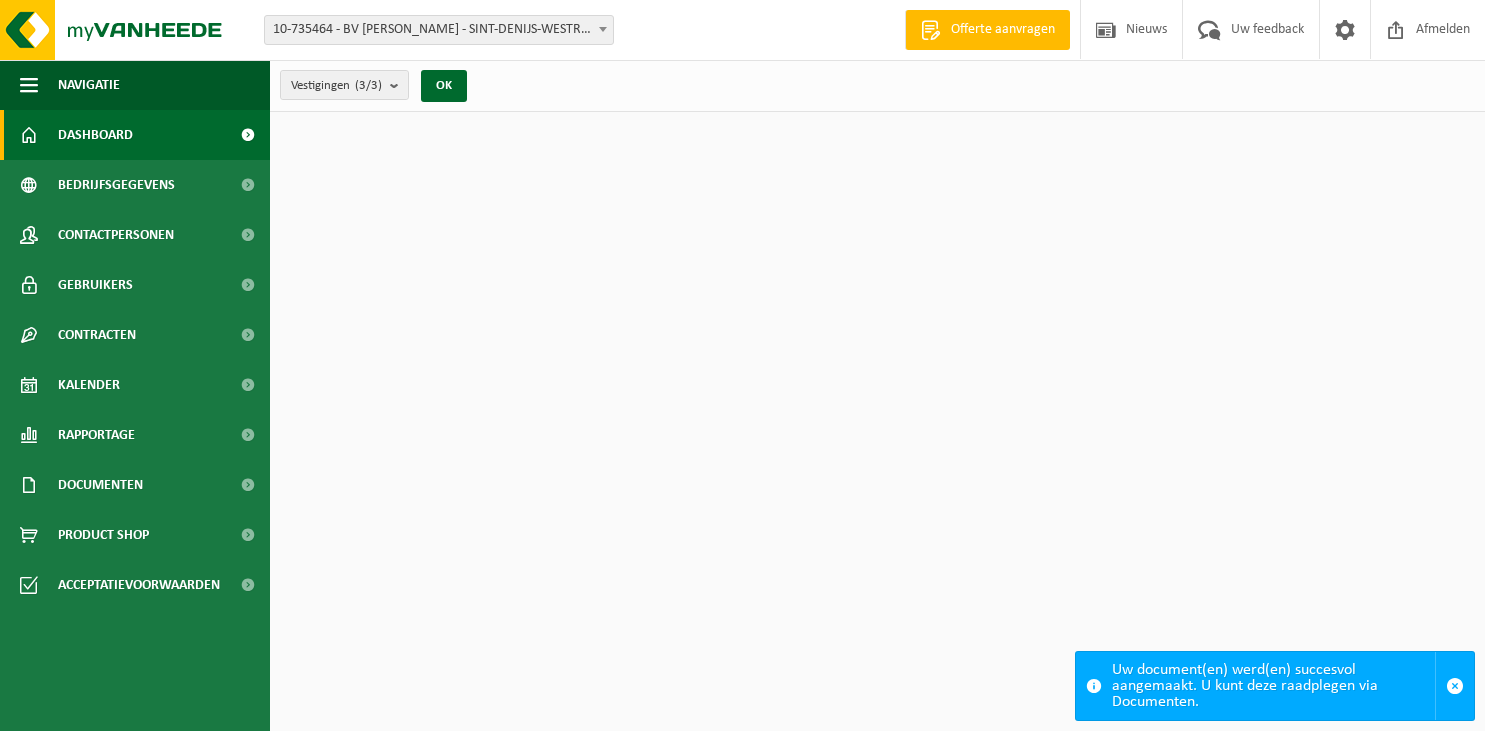 scroll, scrollTop: 0, scrollLeft: 0, axis: both 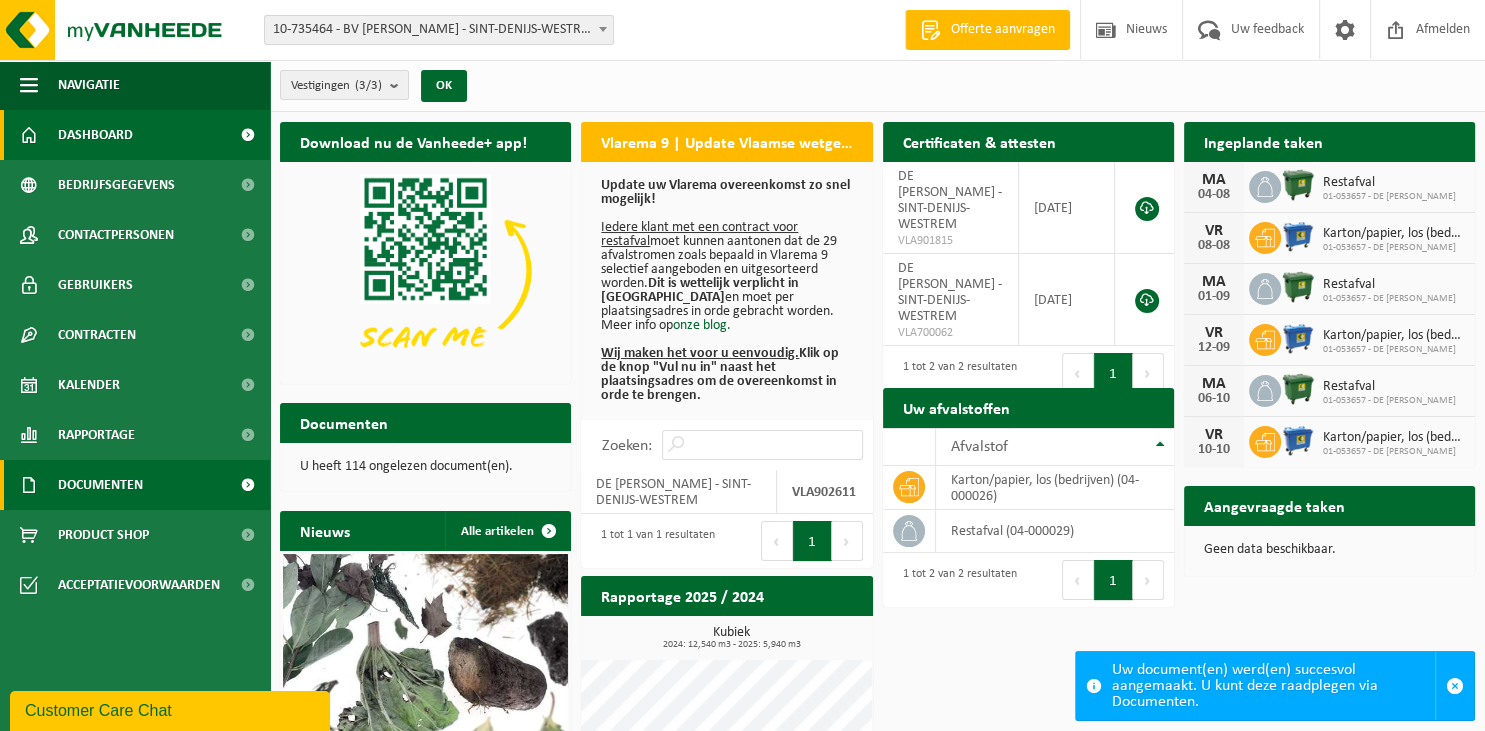 click on "Documenten" at bounding box center (100, 485) 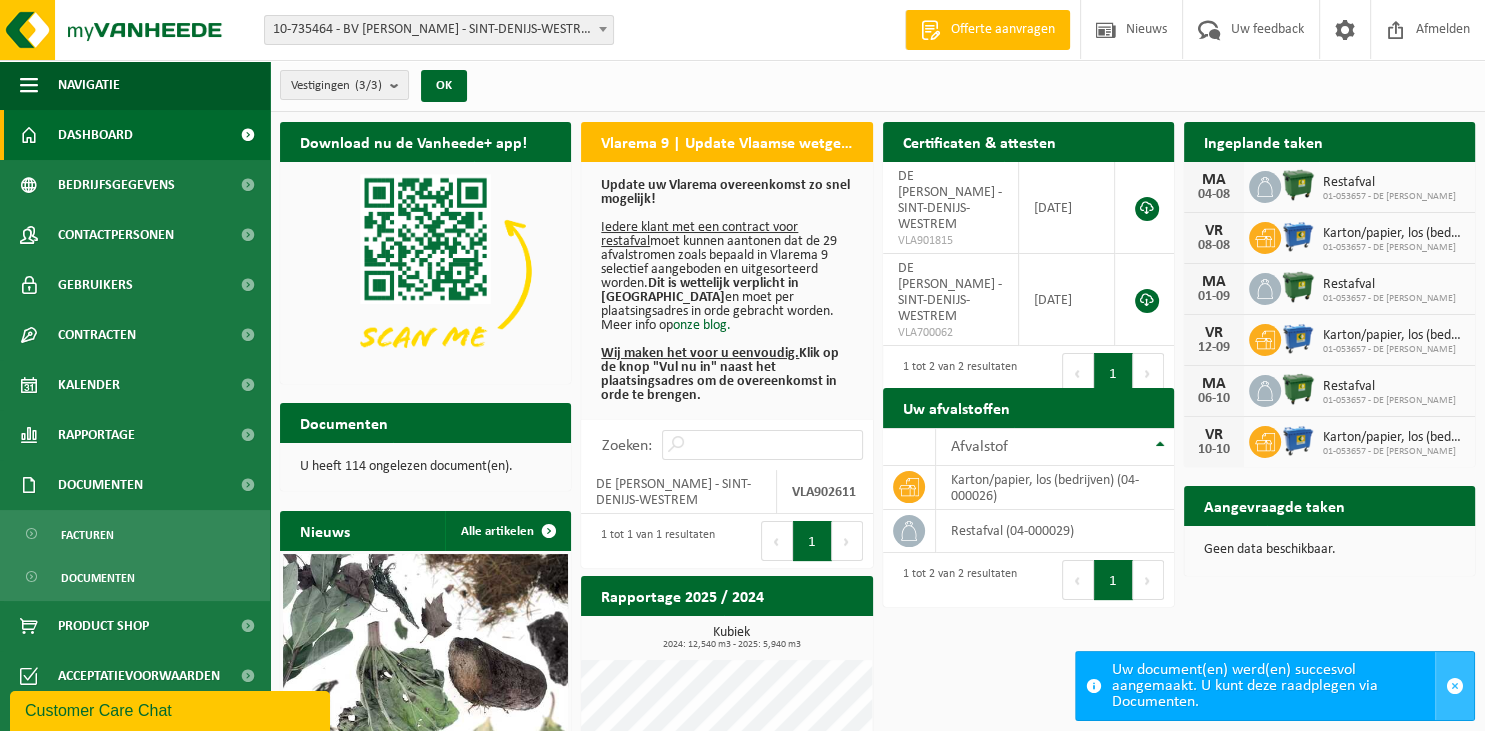 click at bounding box center [1455, 686] 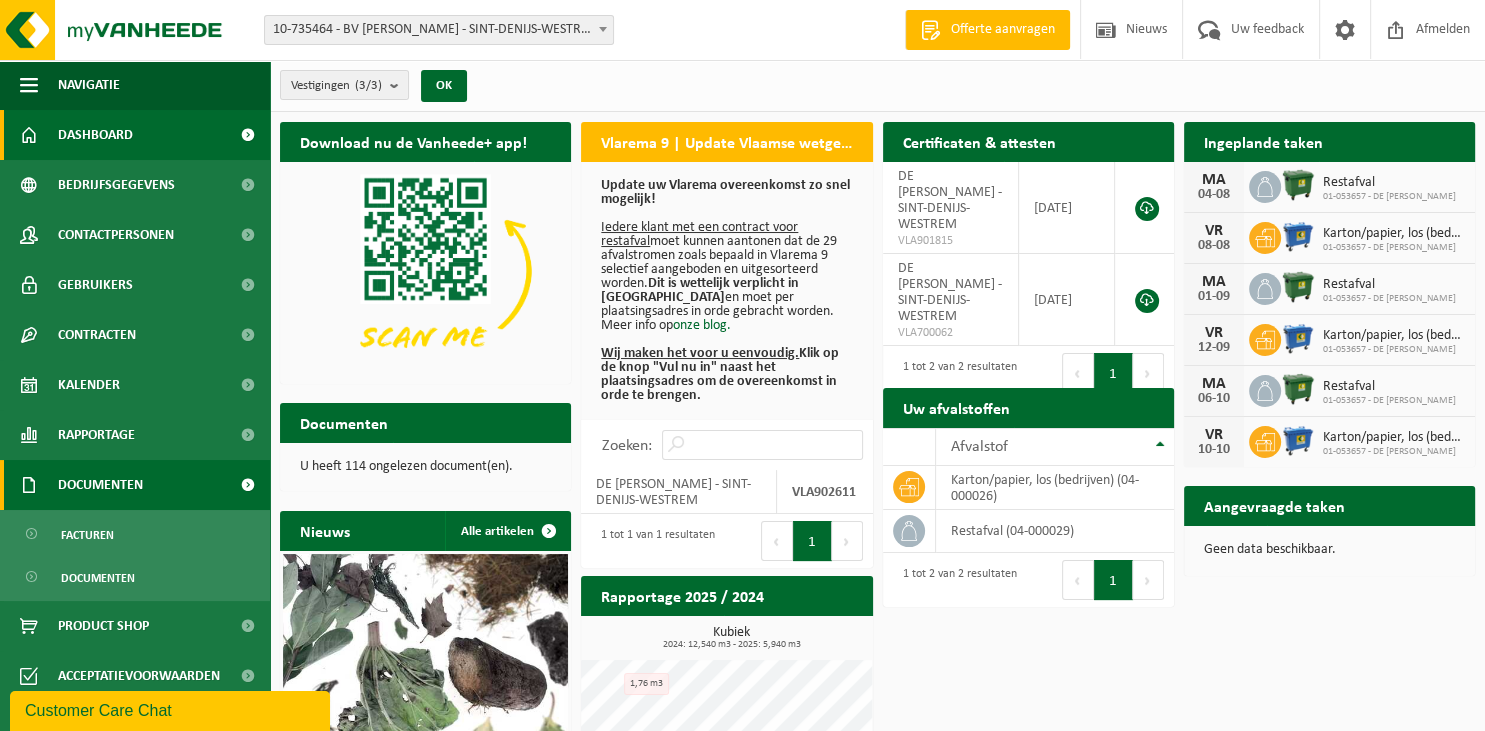 click on "Documenten" at bounding box center [100, 485] 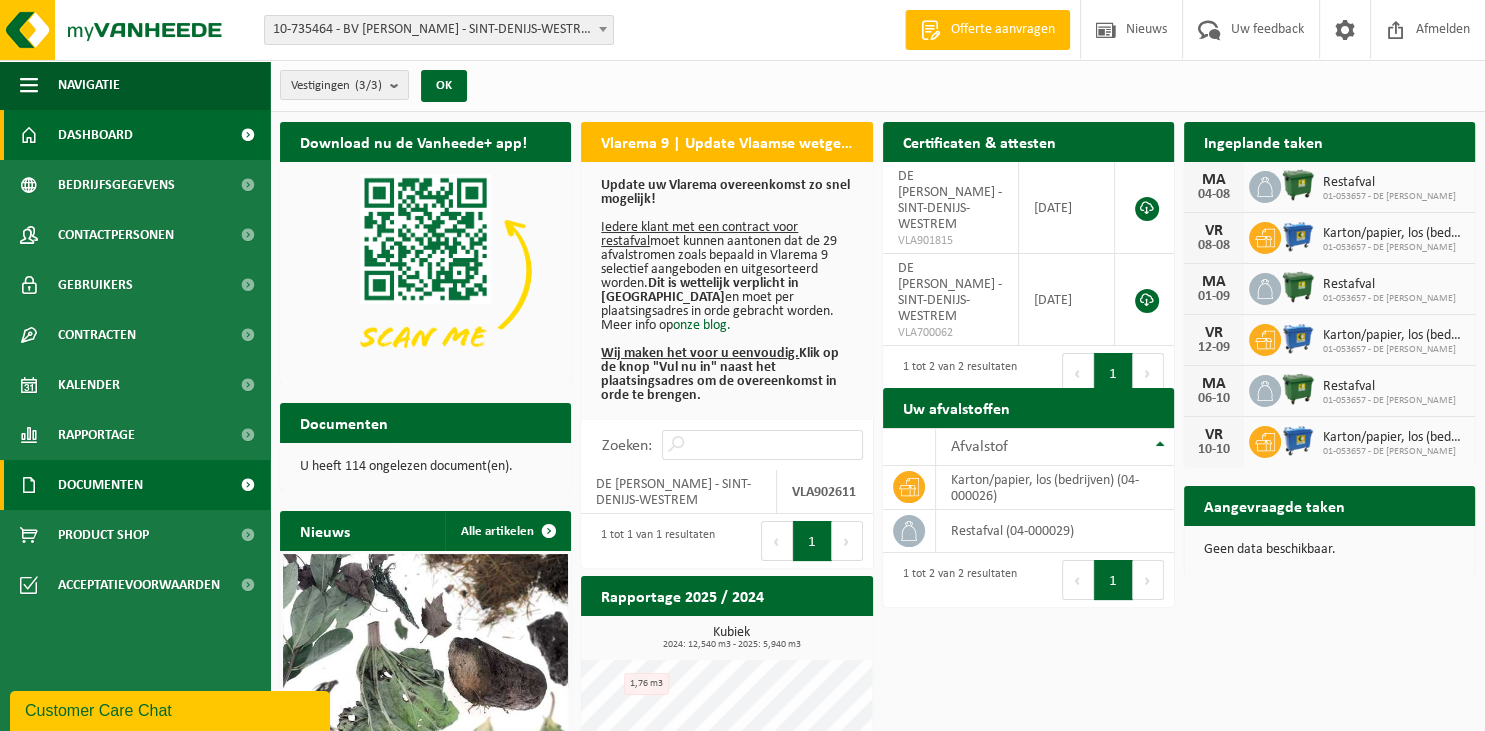 click on "Documenten" at bounding box center [100, 485] 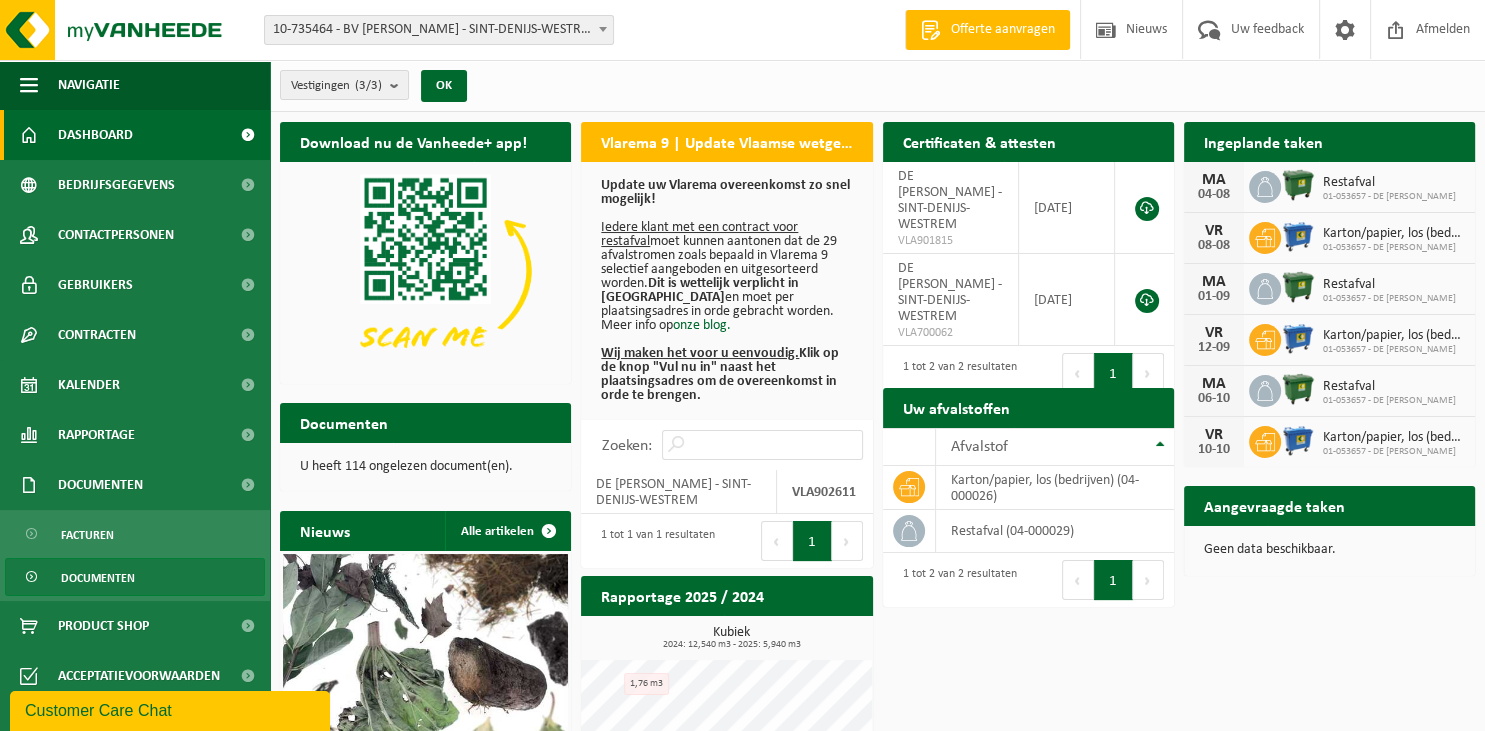 click on "Documenten" at bounding box center [98, 578] 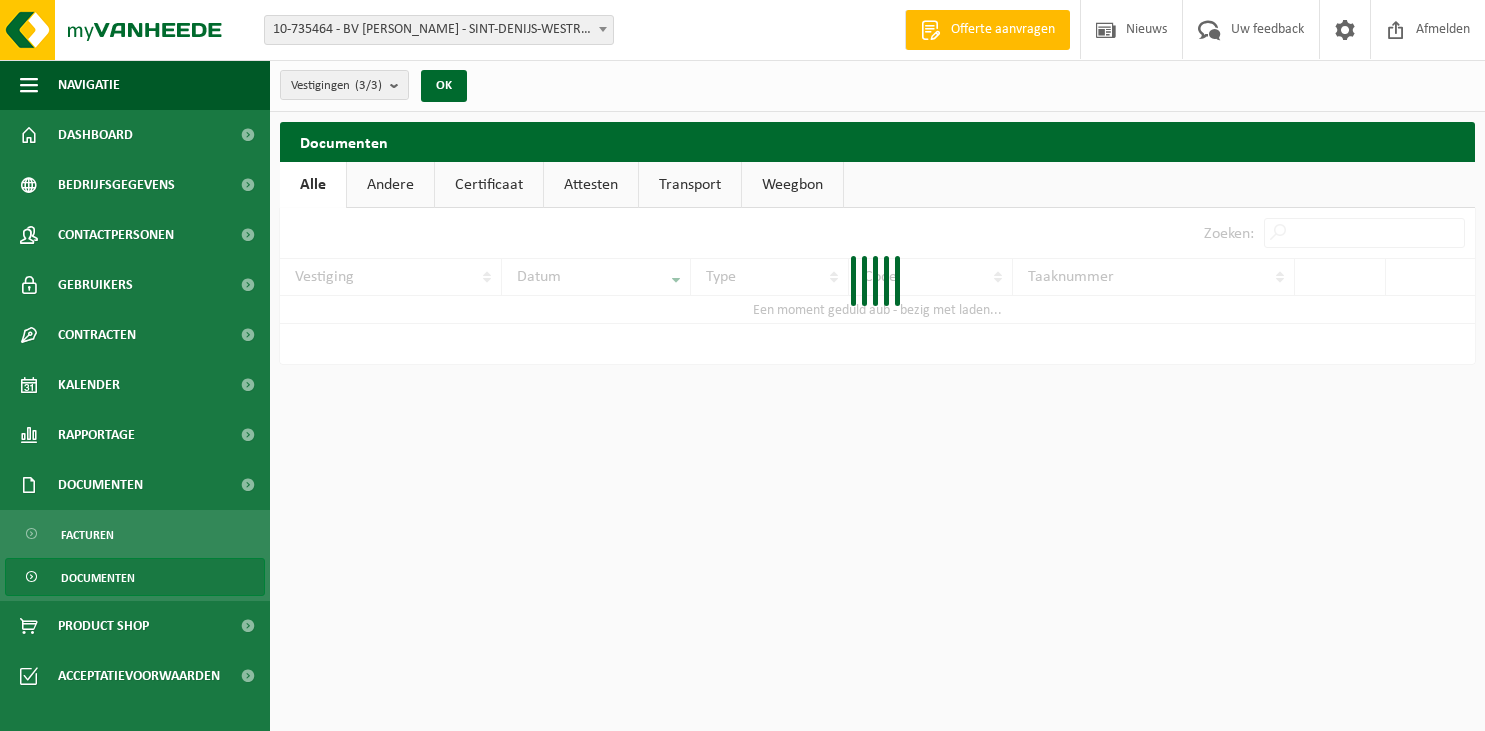 scroll, scrollTop: 0, scrollLeft: 0, axis: both 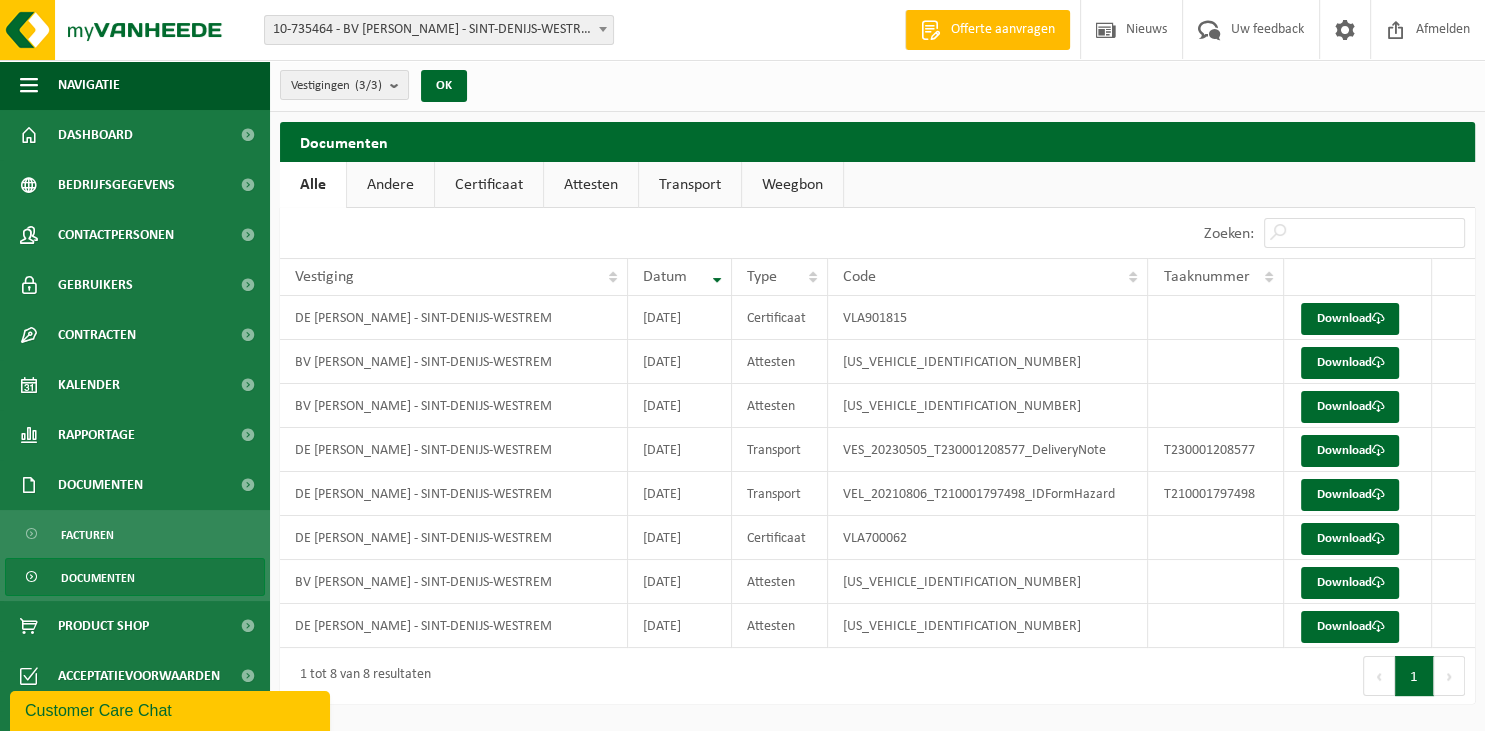 click on "Attesten" at bounding box center [591, 185] 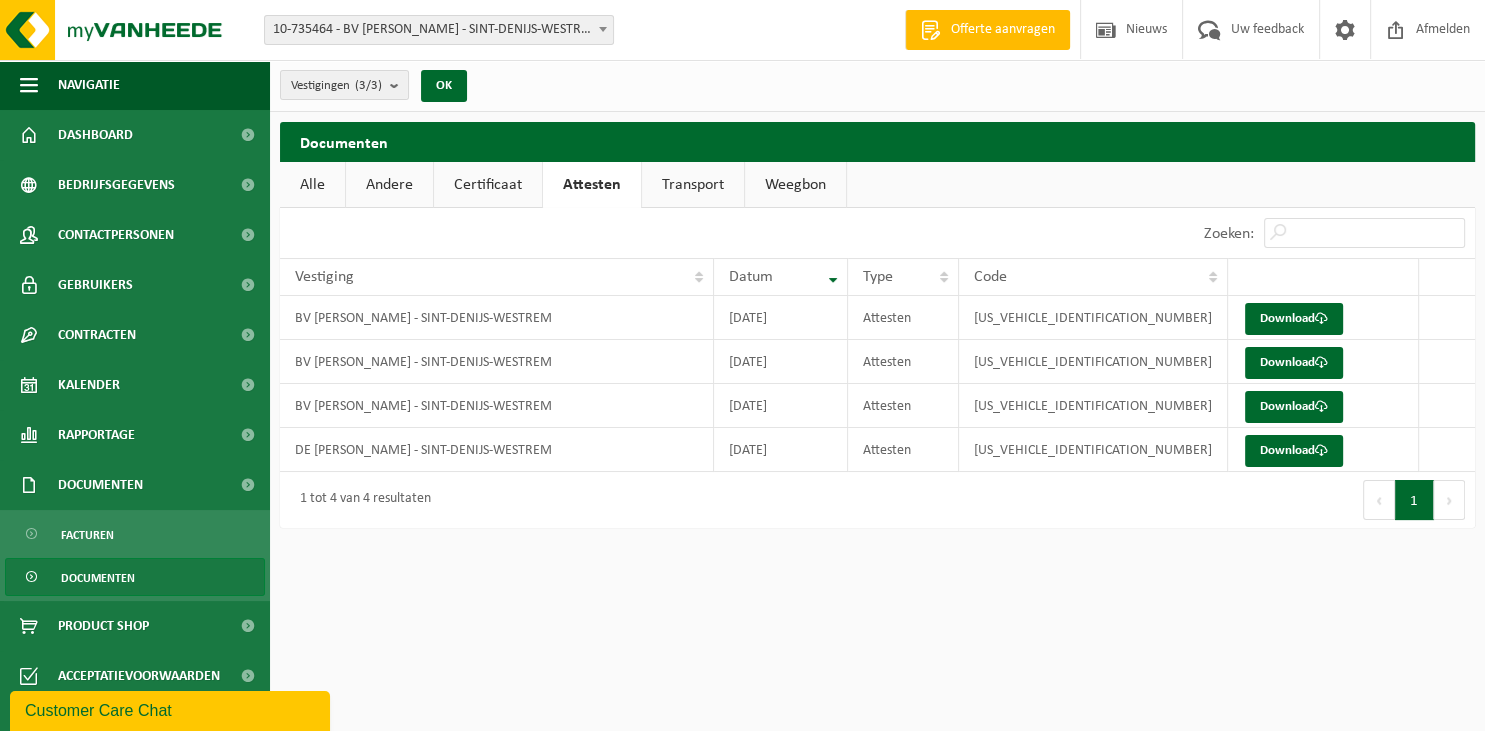 click on "Certificaat" at bounding box center [488, 185] 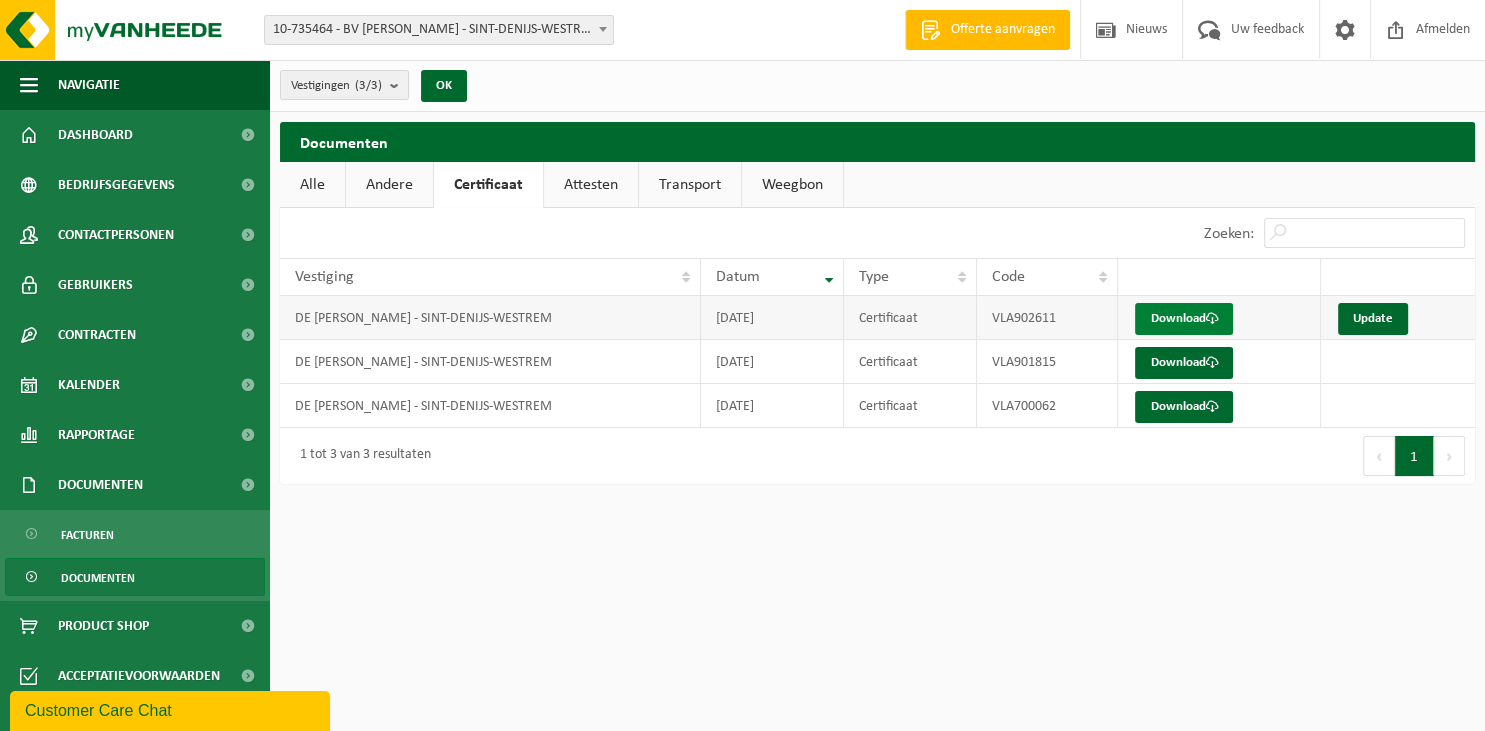 click on "Download" at bounding box center (1184, 319) 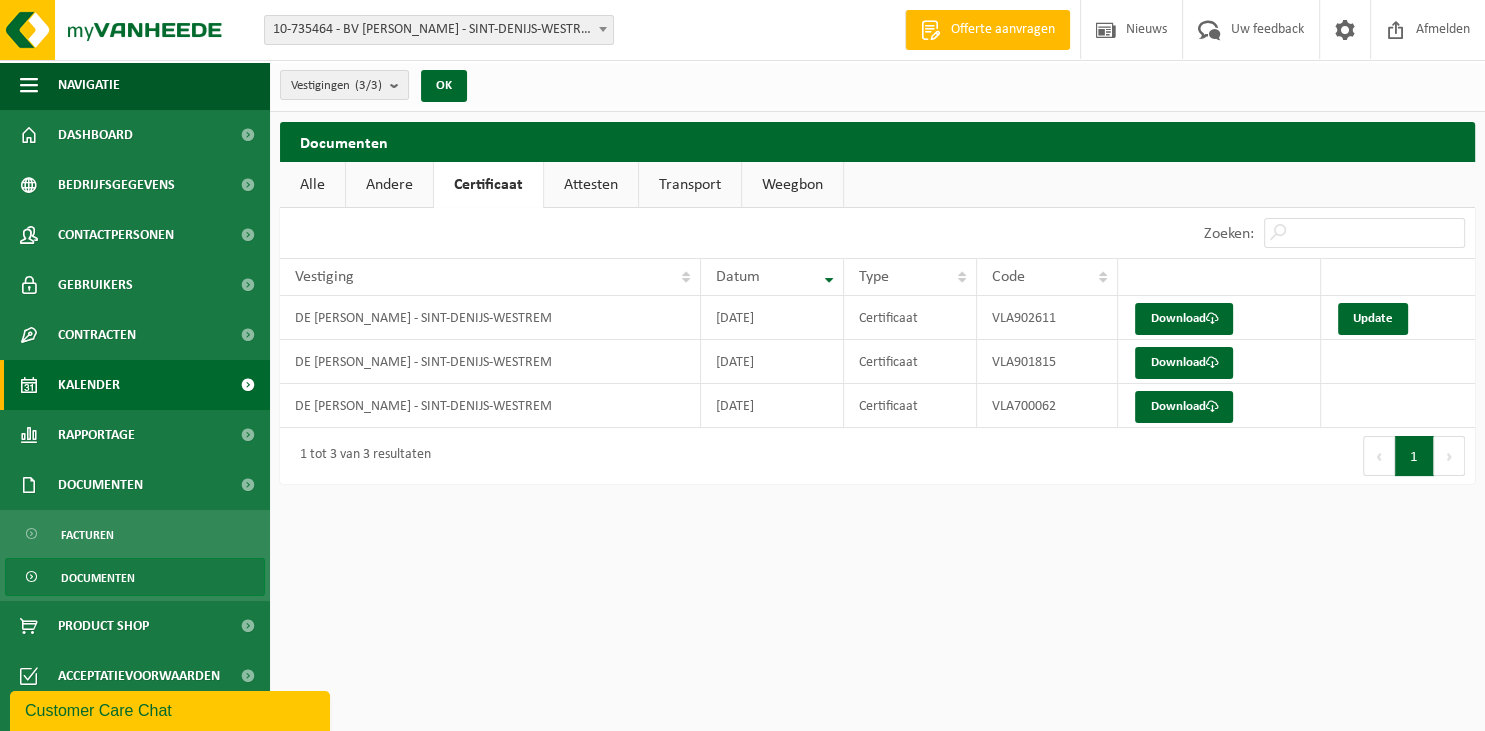 click on "Kalender" at bounding box center [89, 385] 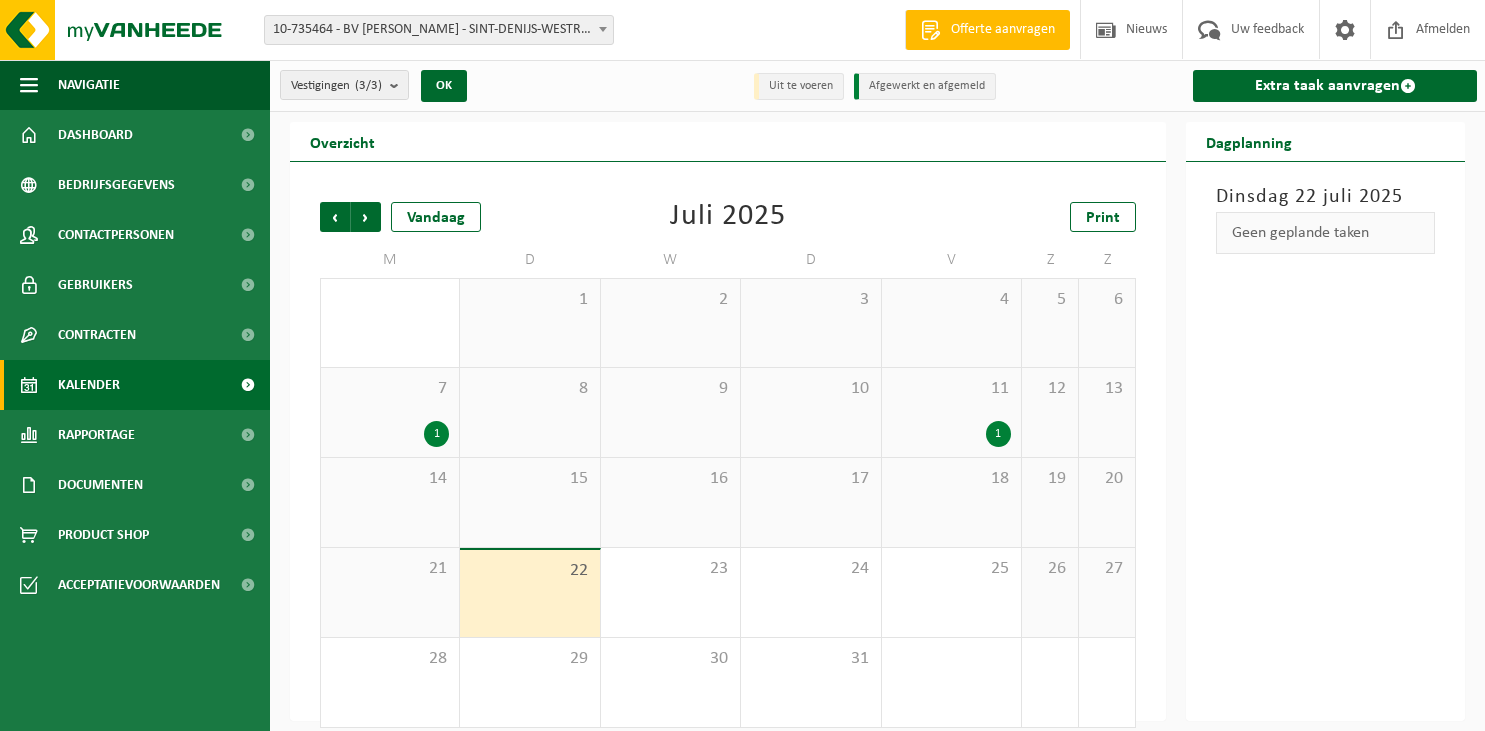 scroll, scrollTop: 0, scrollLeft: 0, axis: both 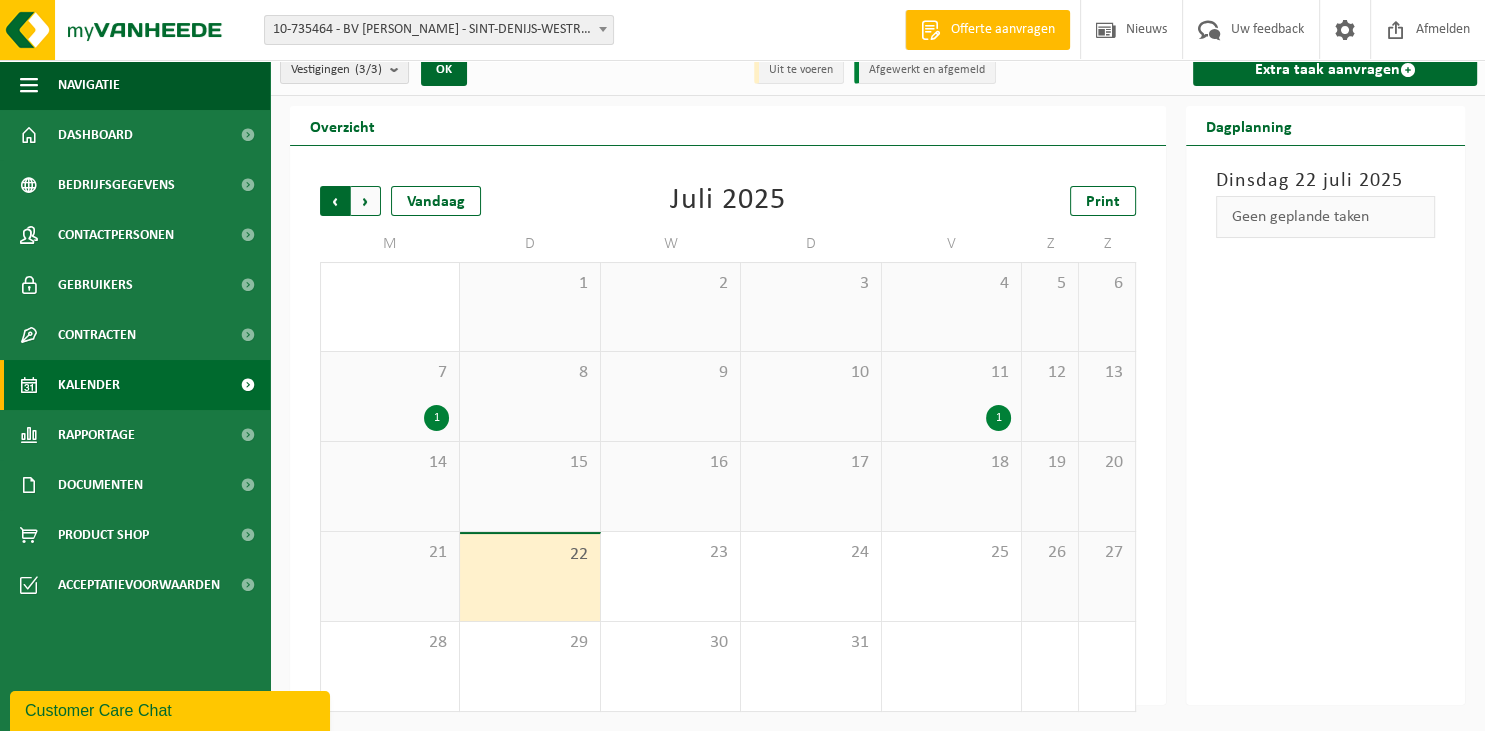 click on "Volgende" at bounding box center (366, 201) 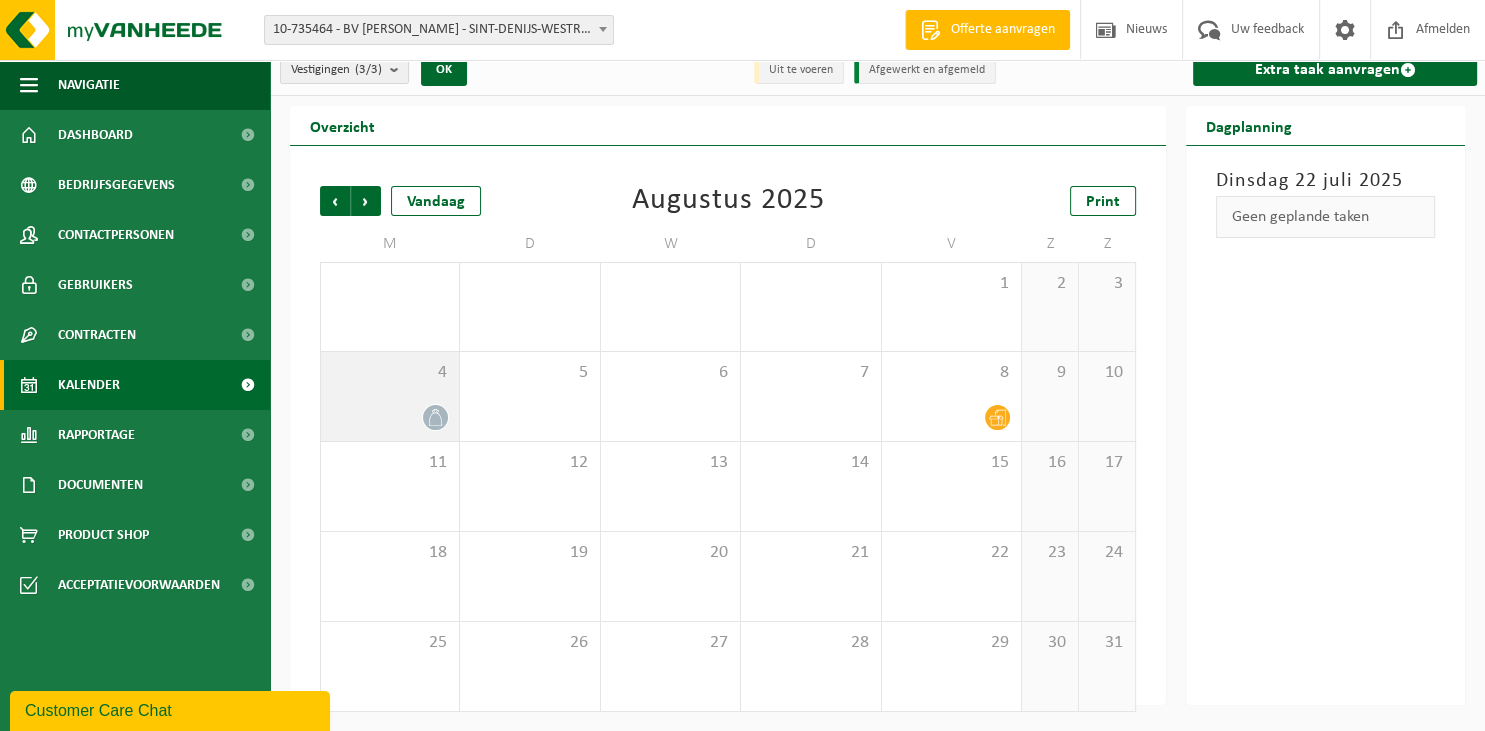 click 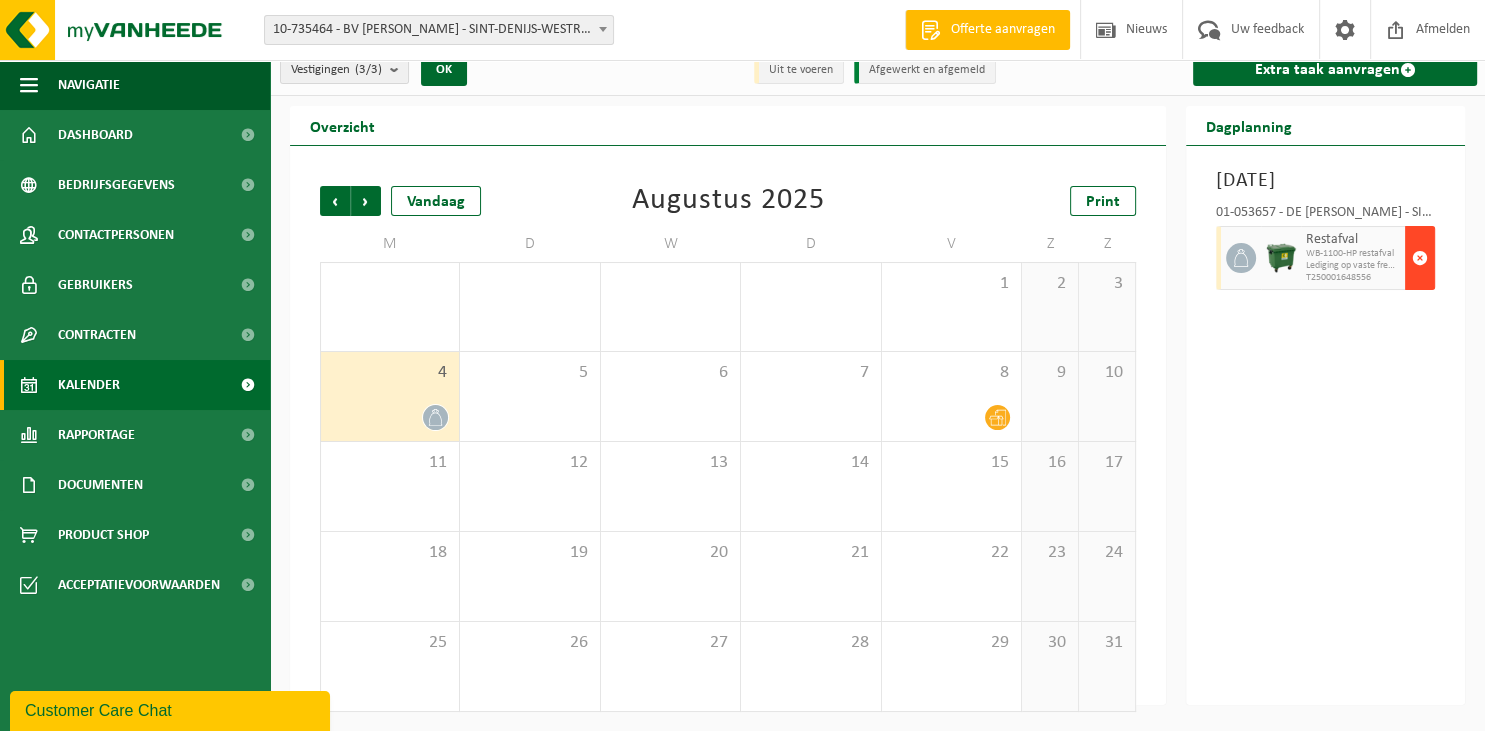 click at bounding box center [1420, 258] 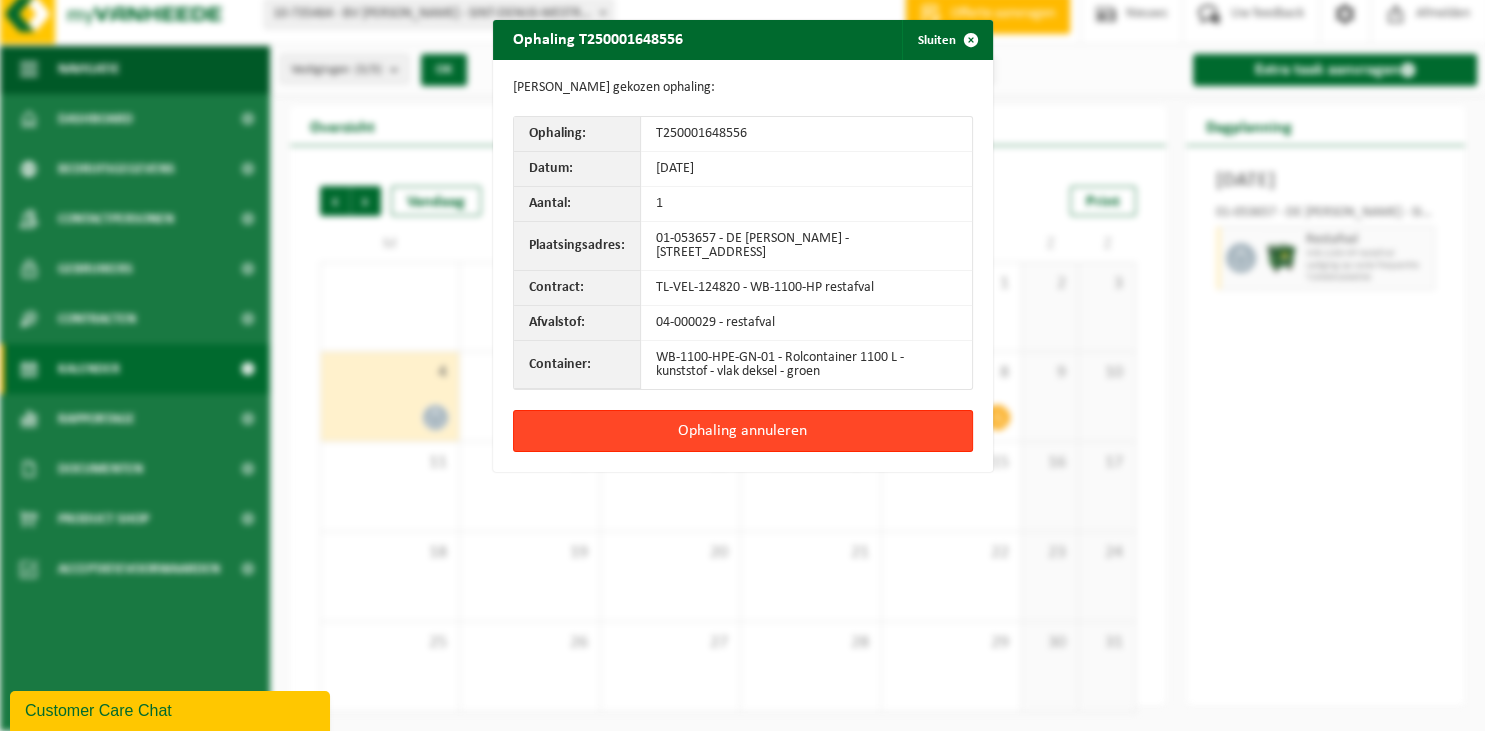 click on "Ophaling annuleren" at bounding box center (743, 431) 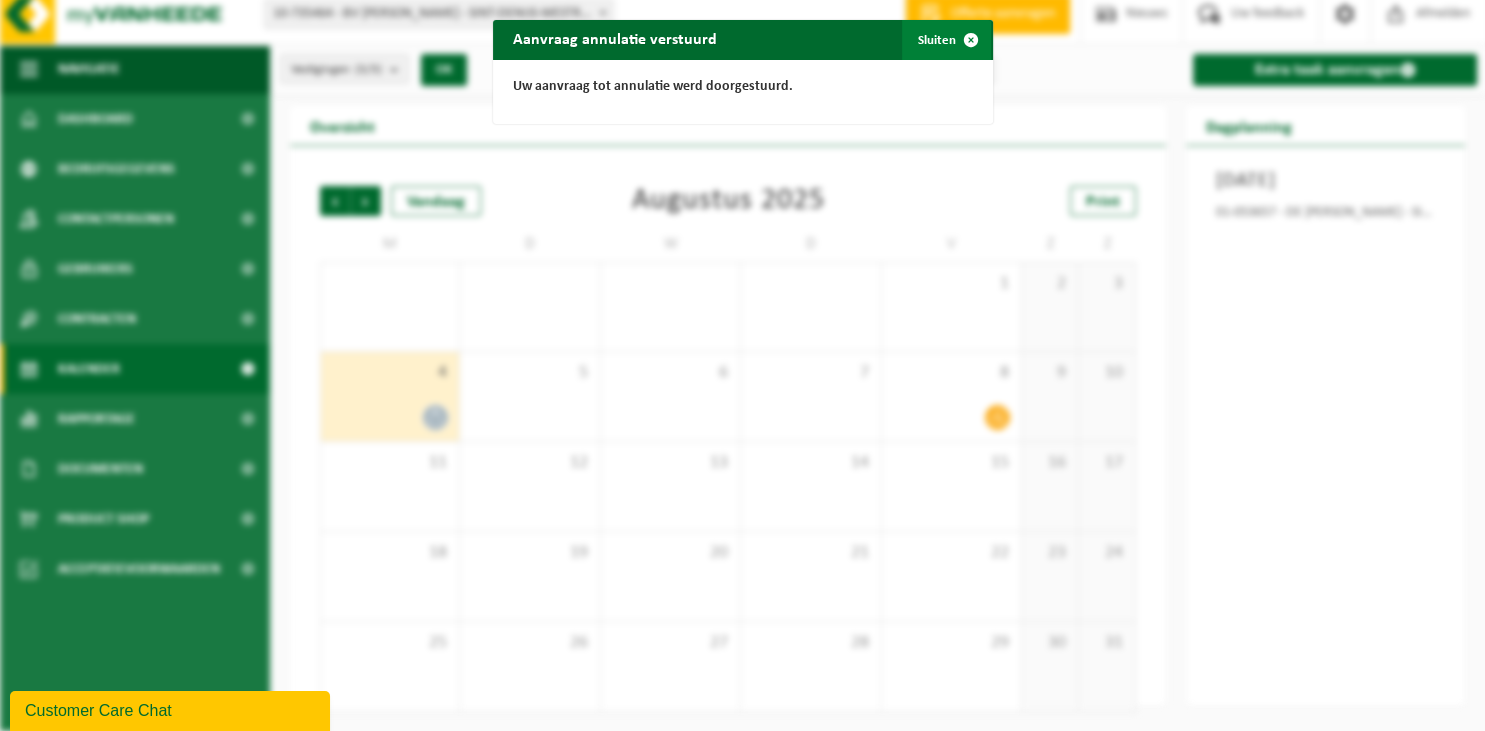 click at bounding box center (971, 40) 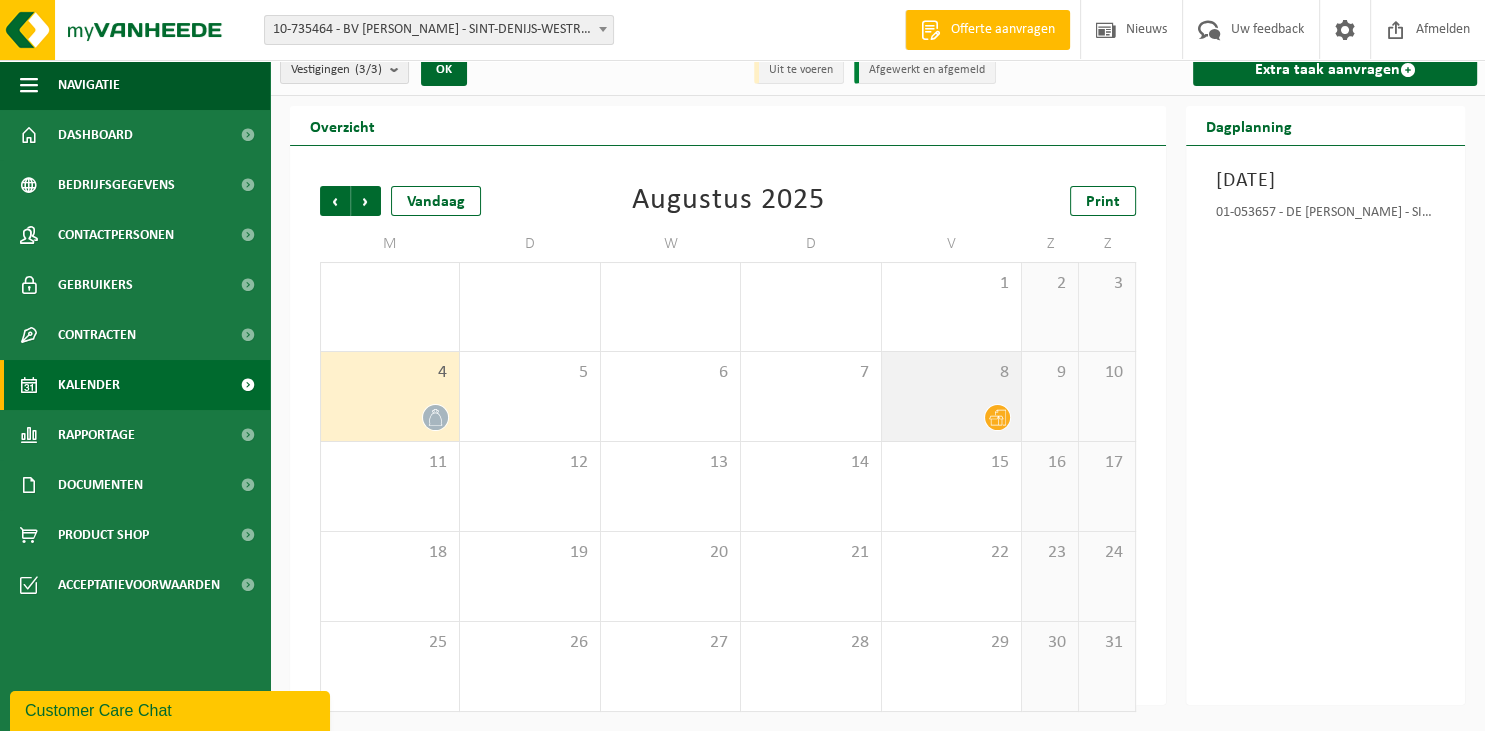 click 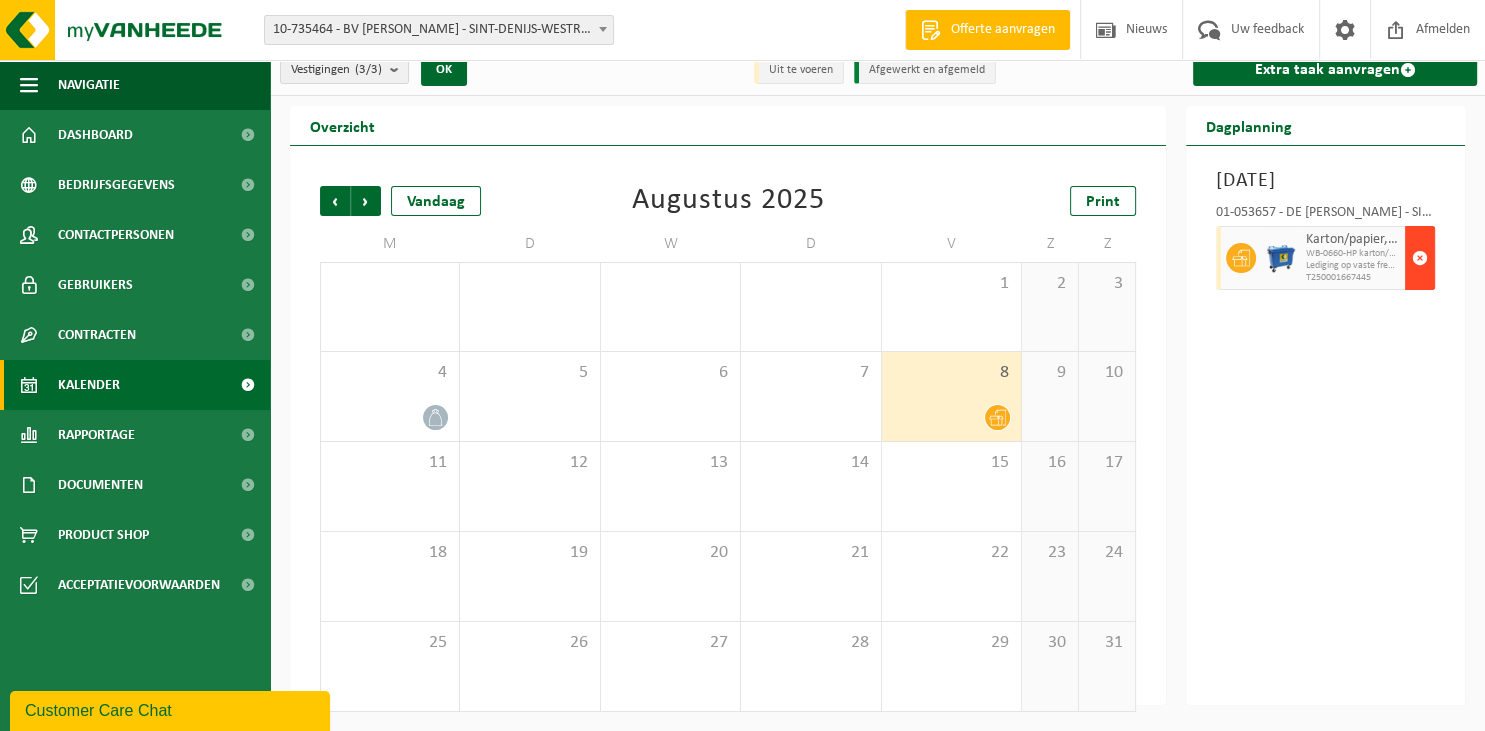 click at bounding box center [1420, 258] 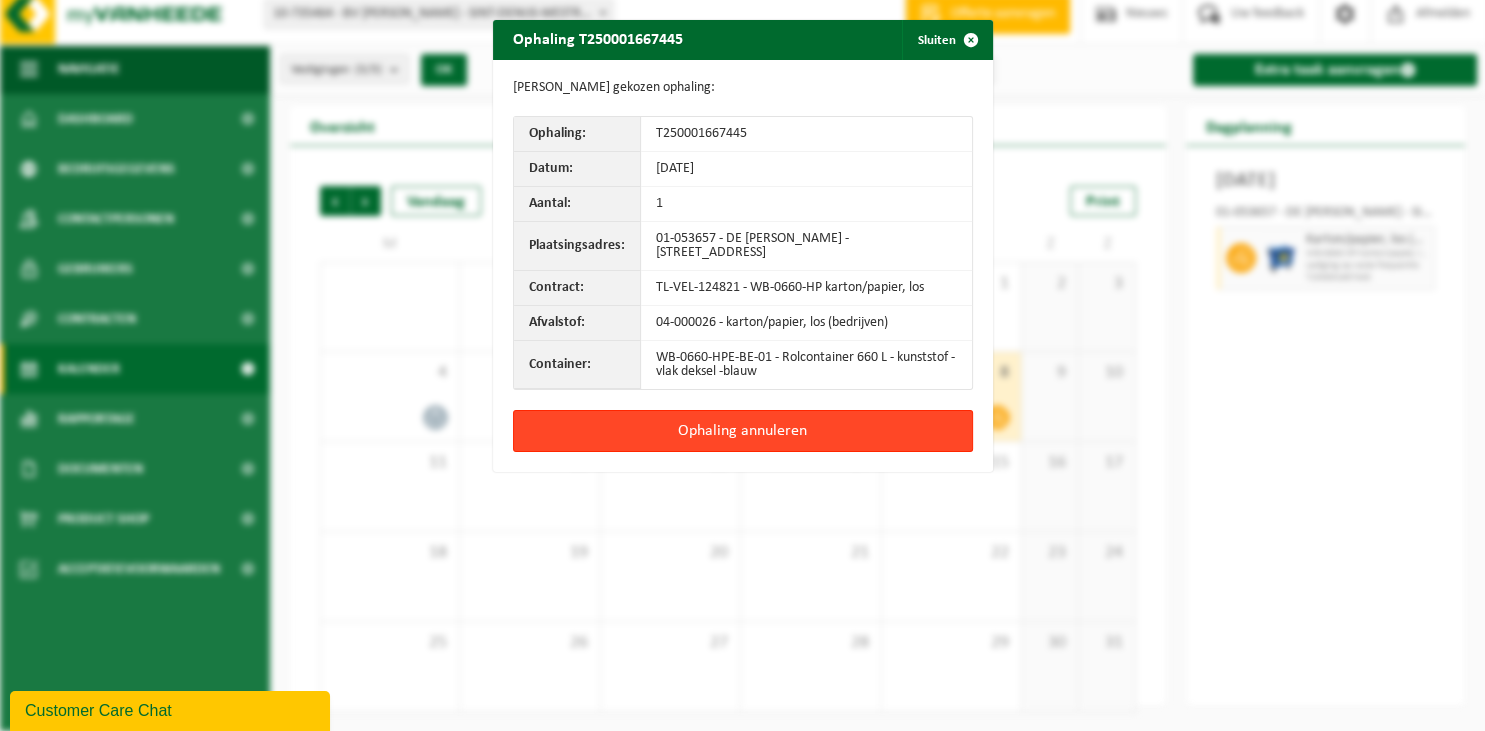 click on "Ophaling annuleren" at bounding box center [743, 431] 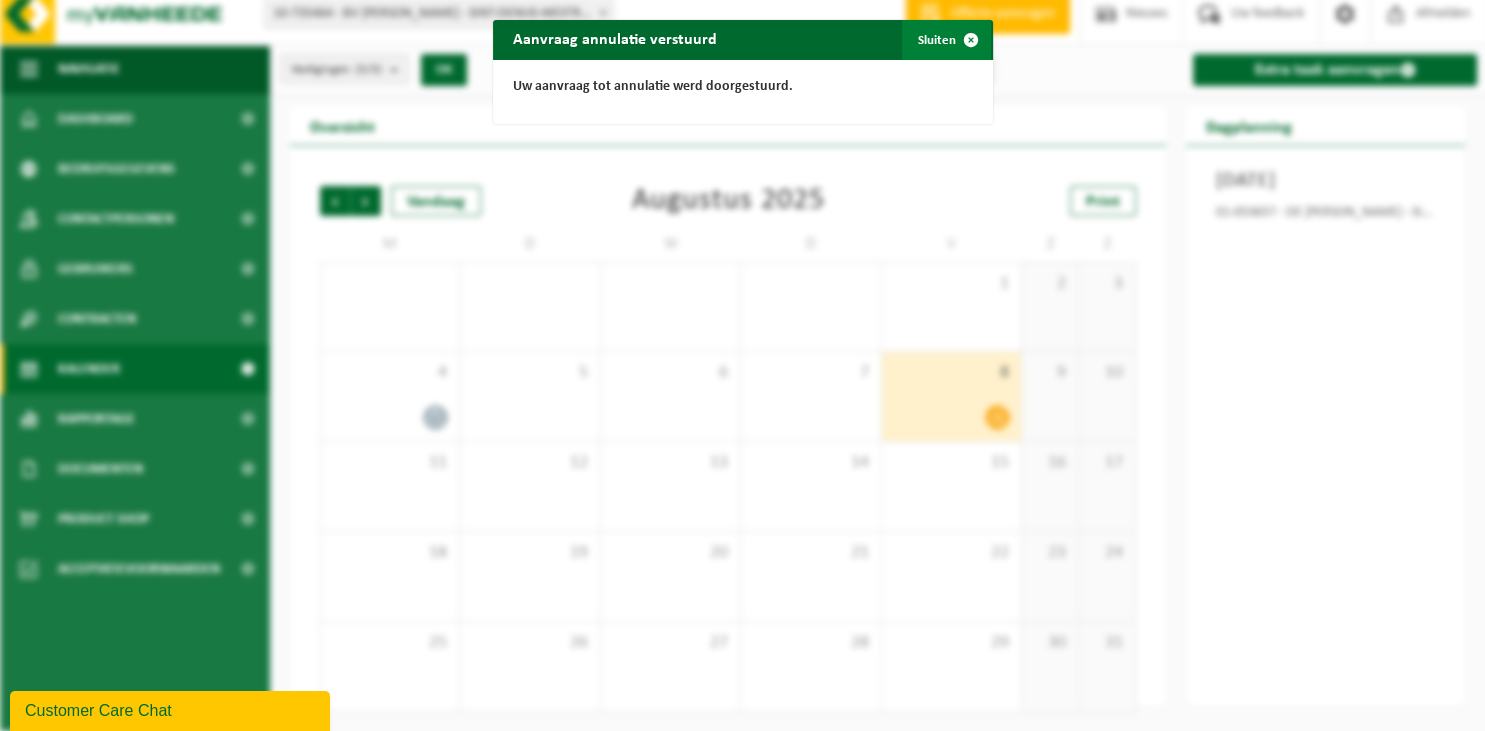 click at bounding box center [971, 40] 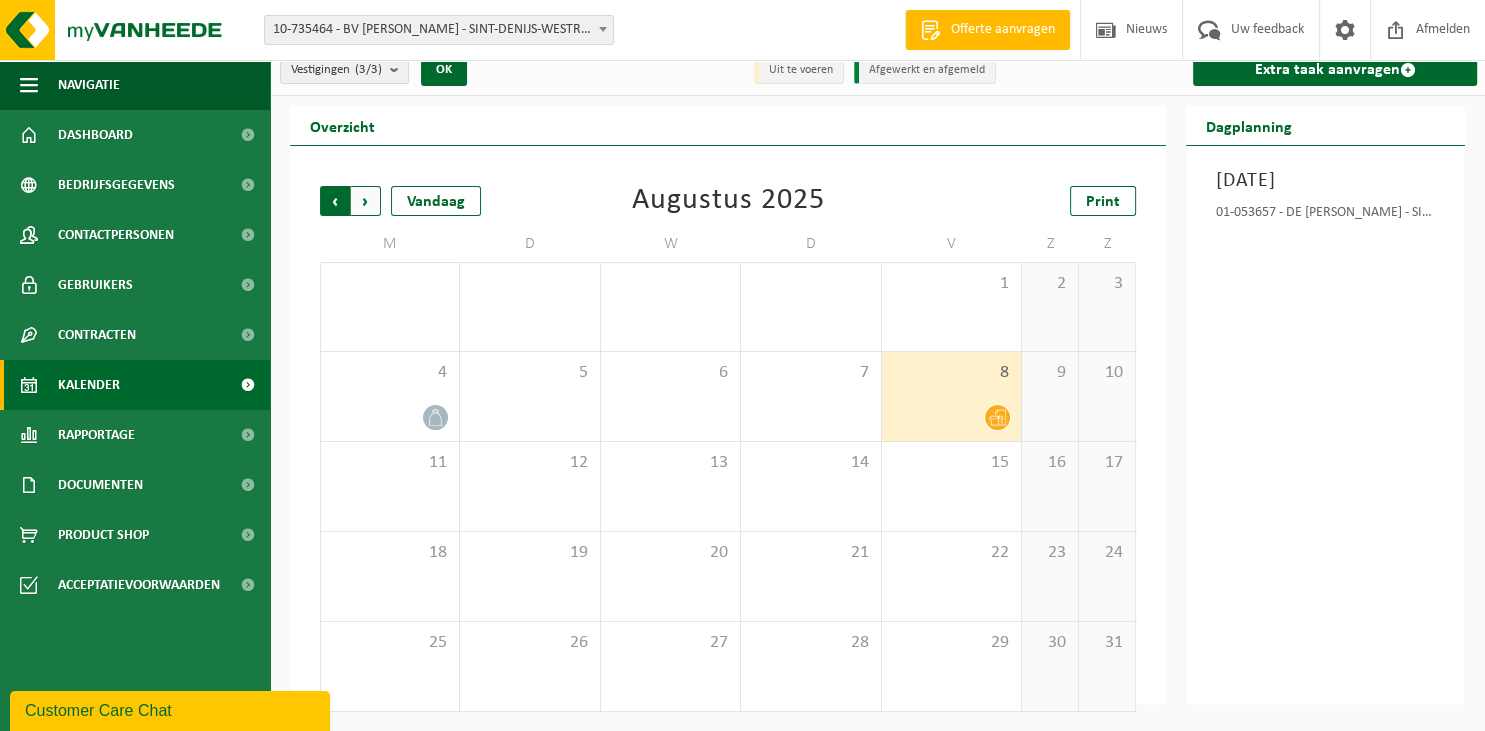 click on "Volgende" at bounding box center [366, 201] 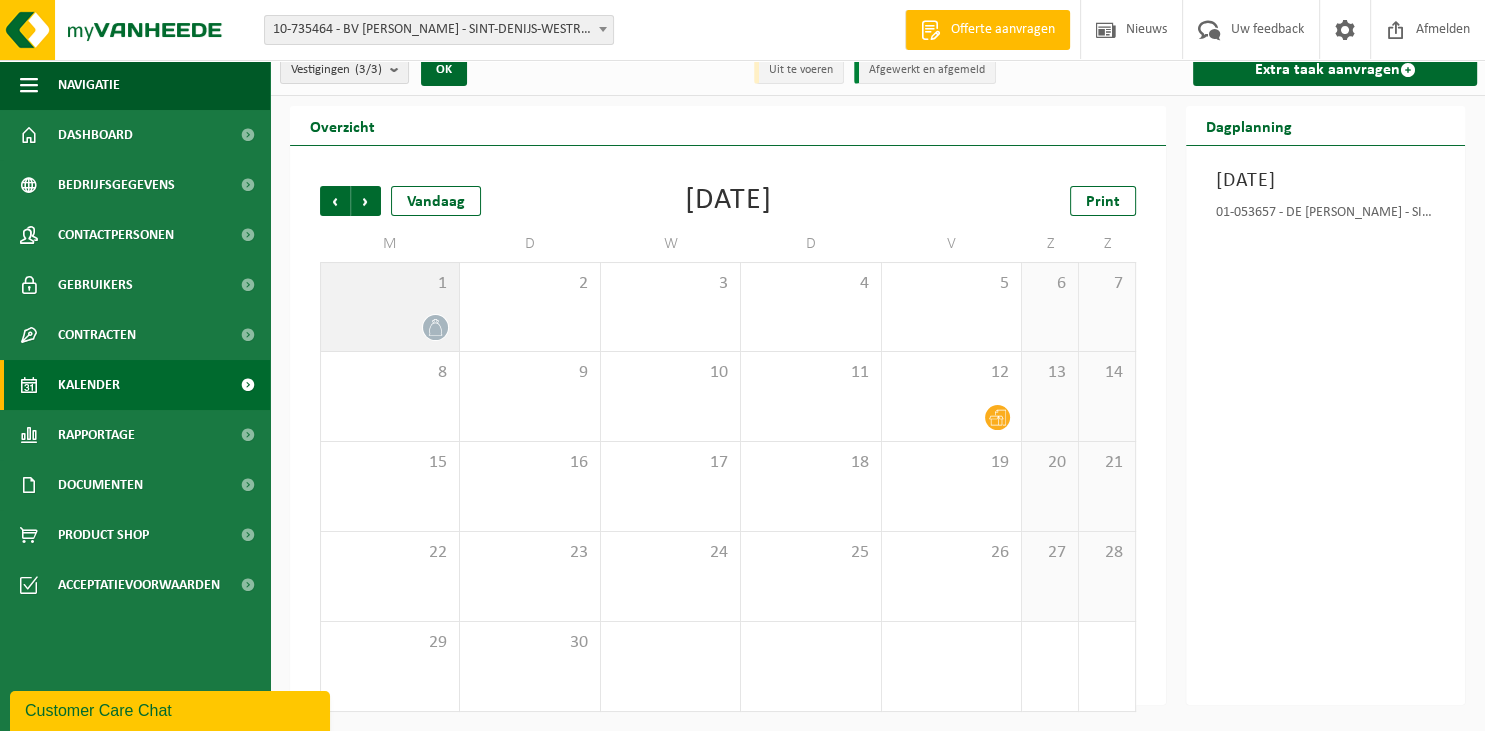 click 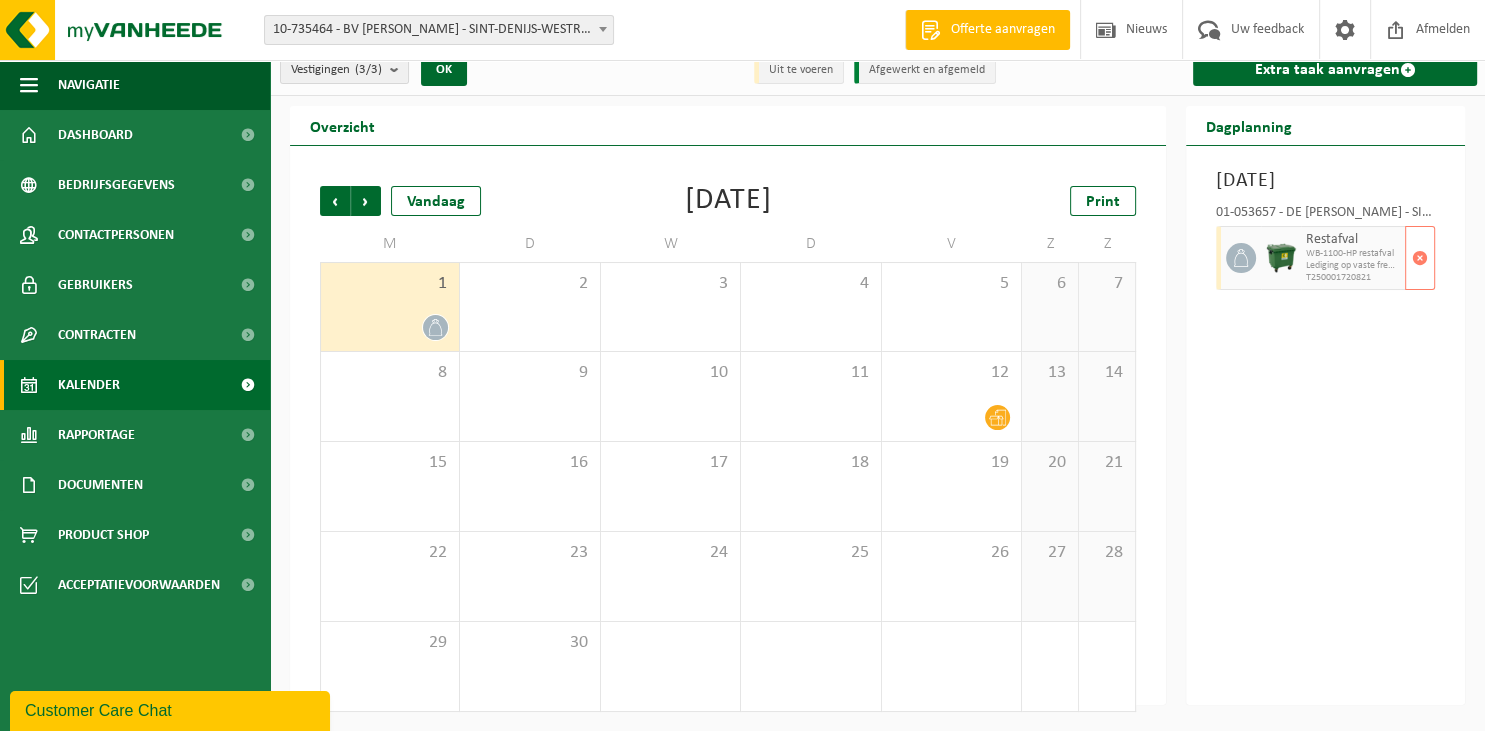 click on "Lediging op vaste frequentie" at bounding box center (1353, 266) 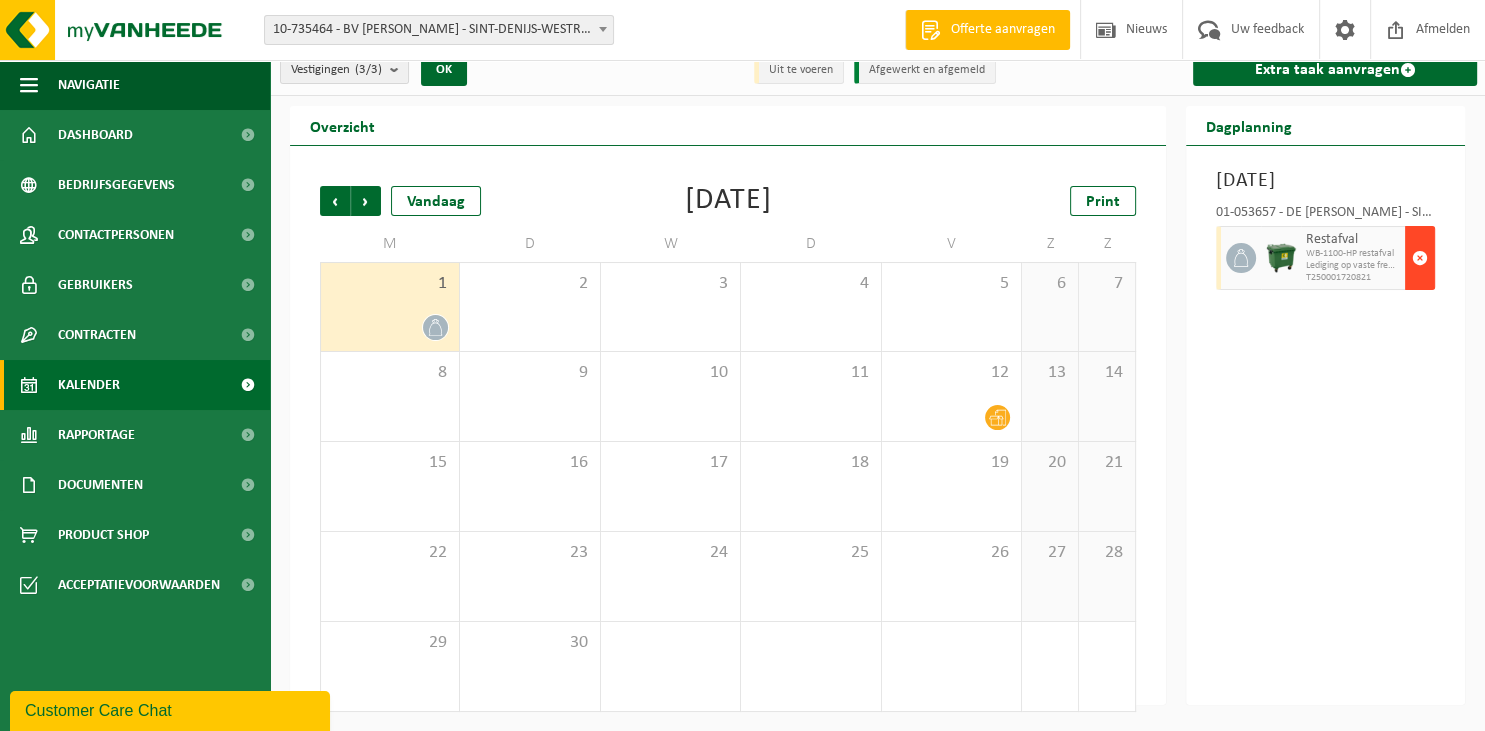 click at bounding box center [1420, 258] 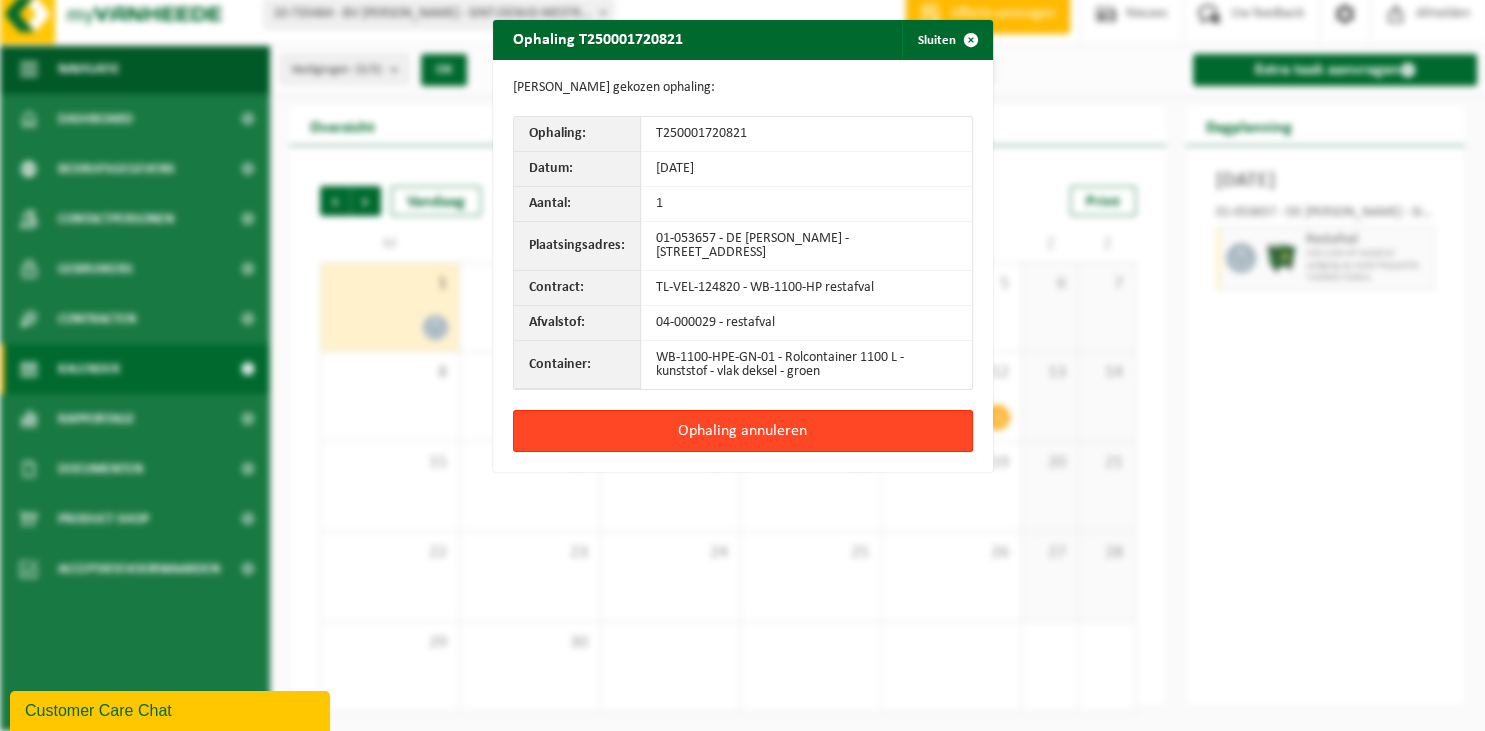 click on "Ophaling annuleren" at bounding box center [743, 431] 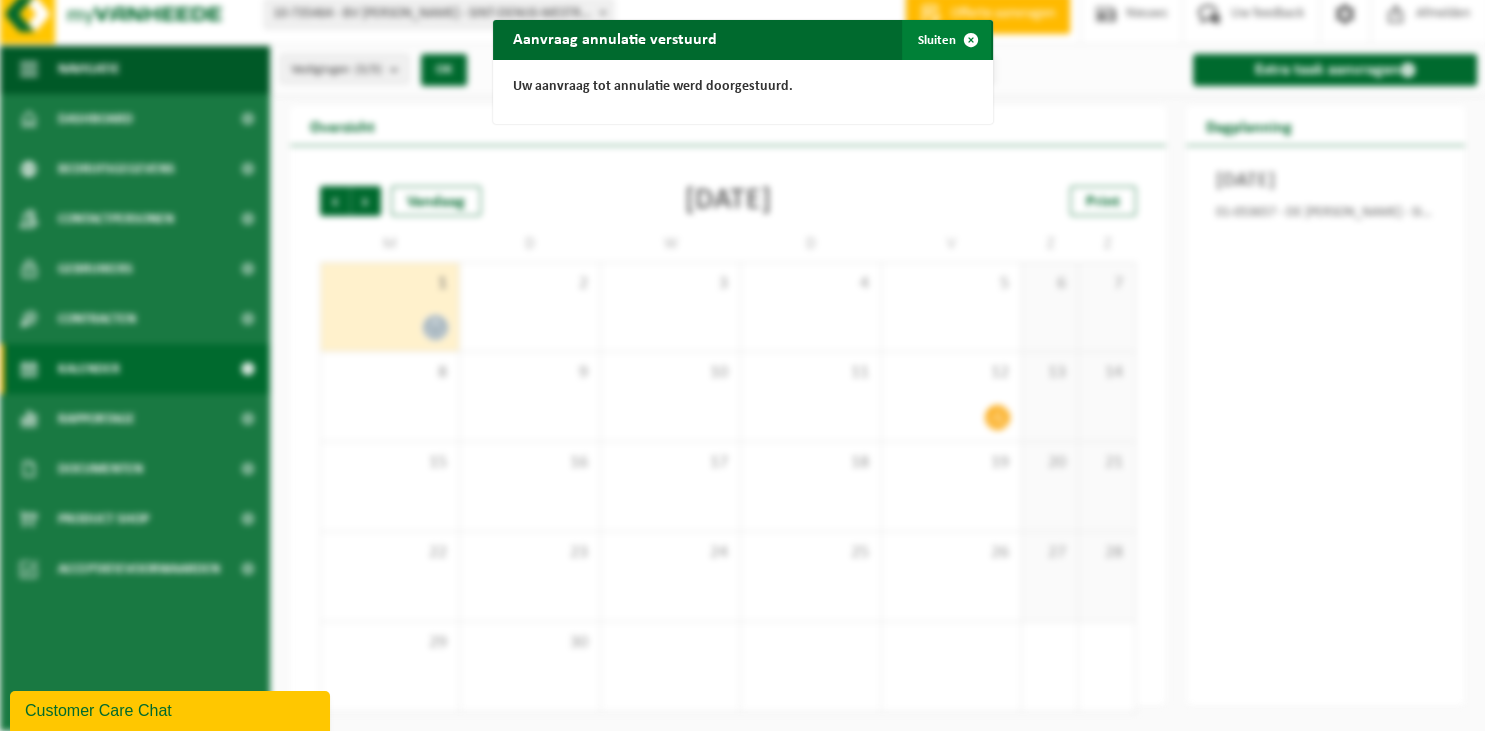 click at bounding box center [971, 40] 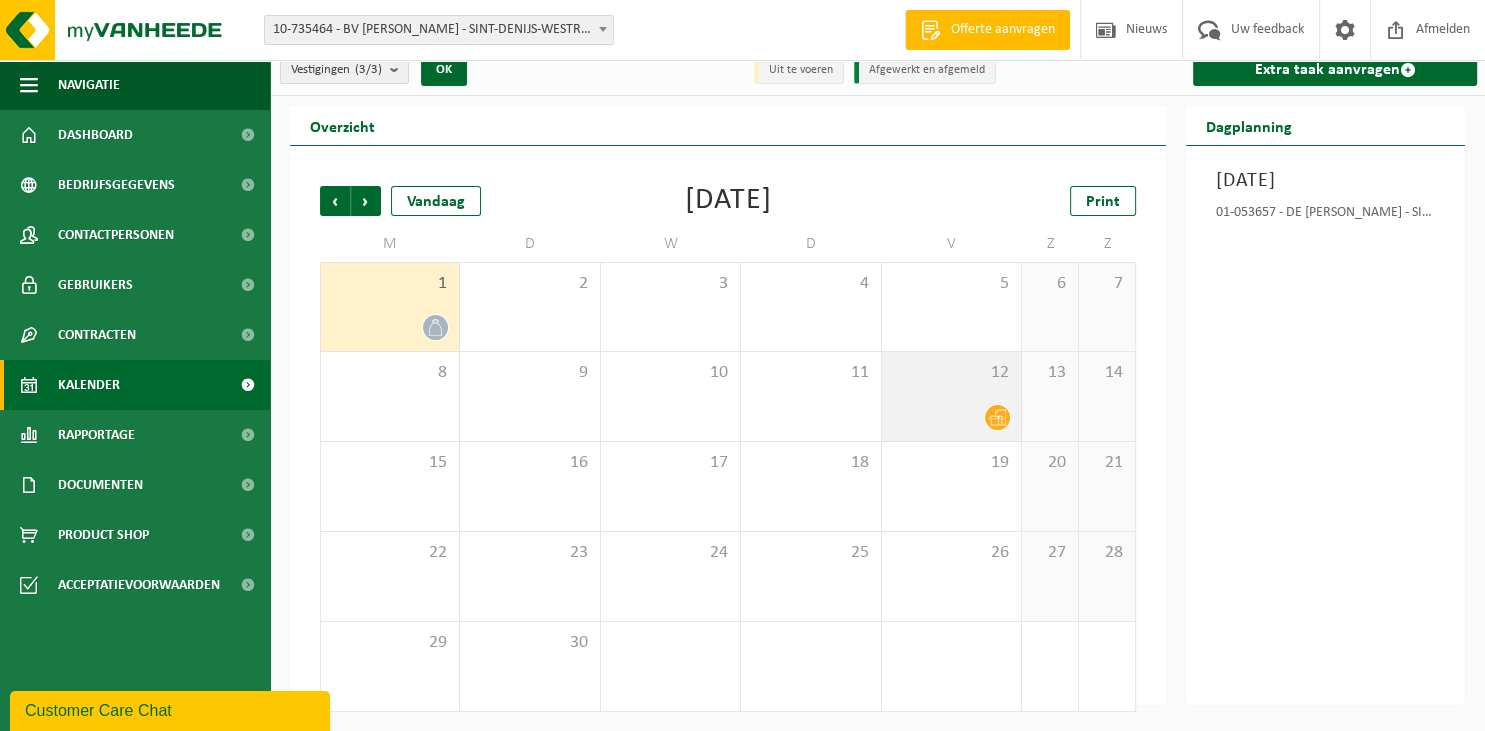 click 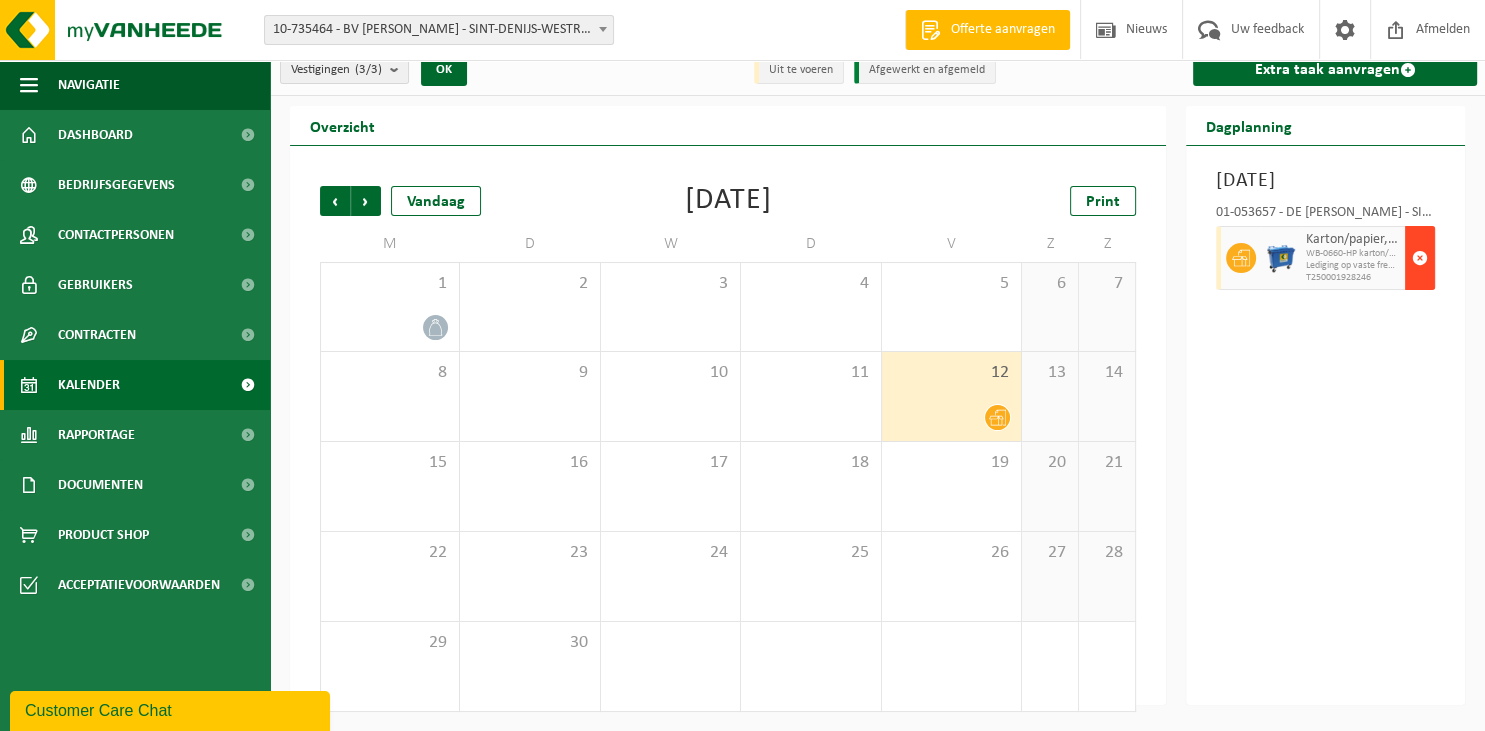click at bounding box center (1420, 258) 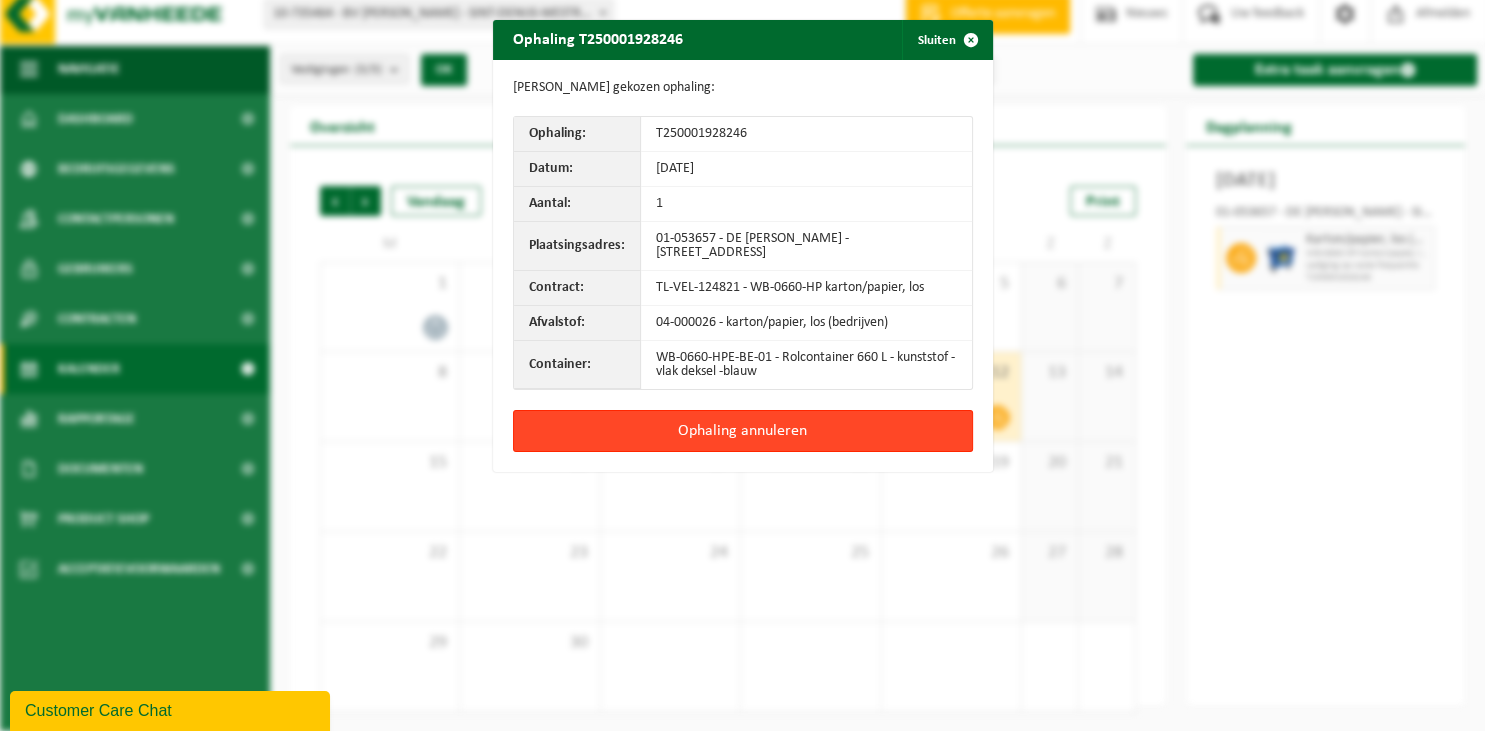 click on "Ophaling annuleren" at bounding box center [743, 431] 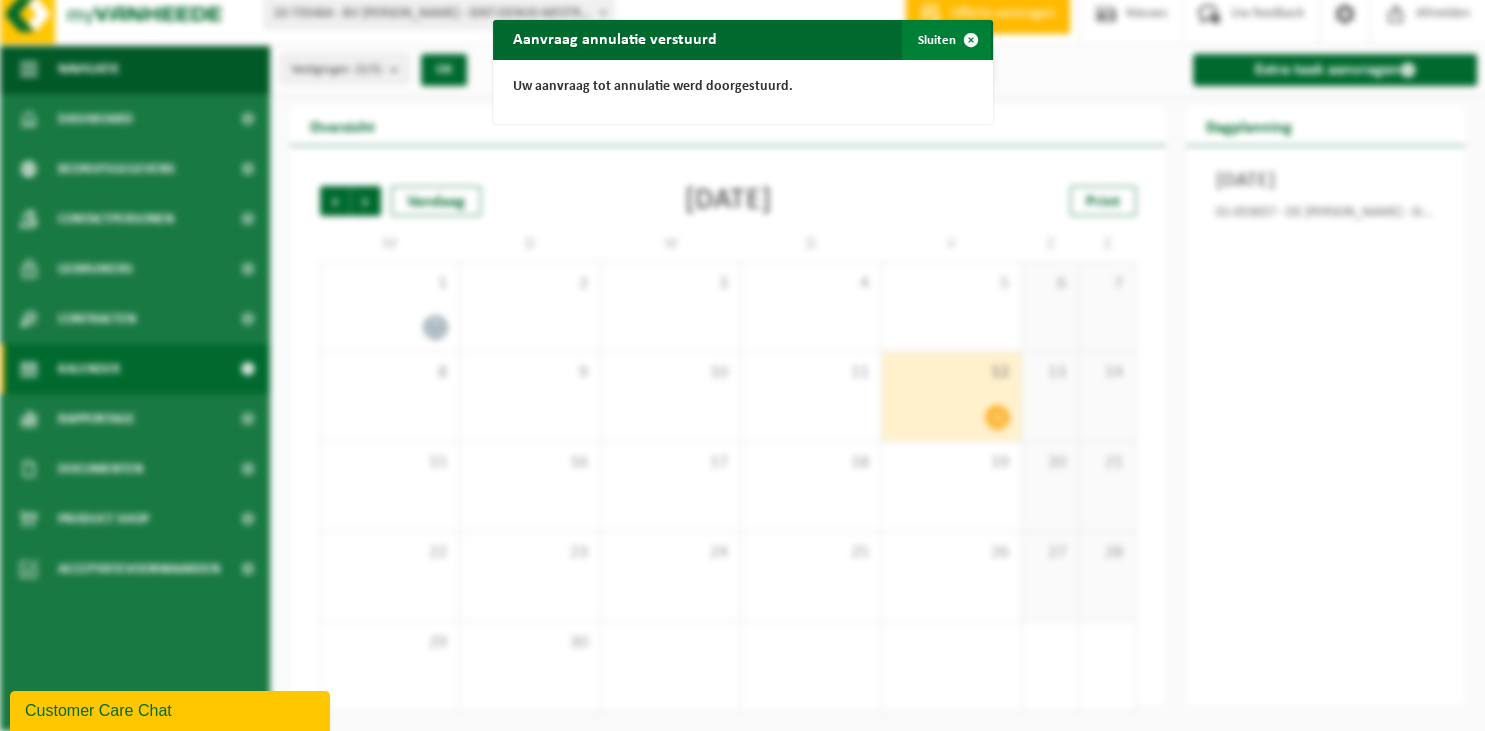 click at bounding box center [971, 40] 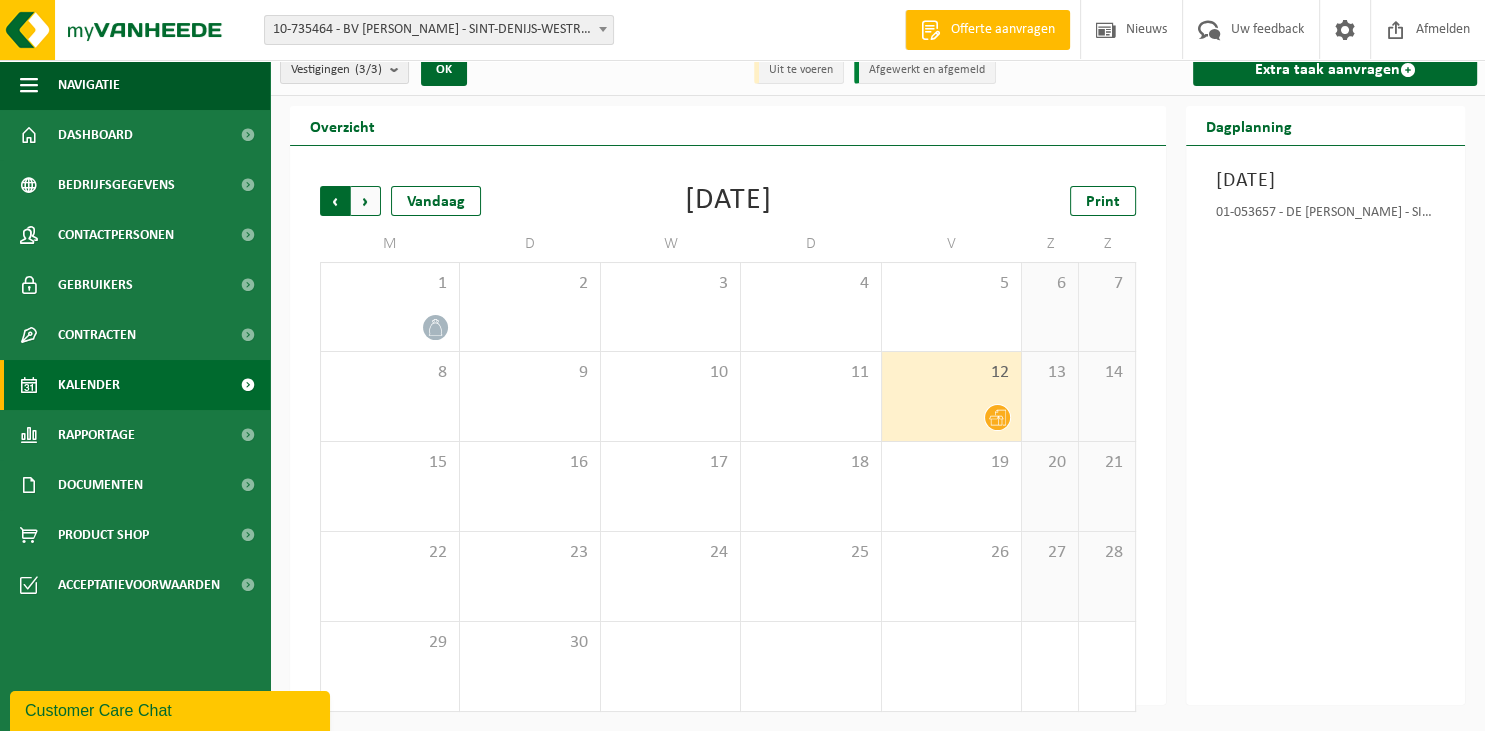click on "Volgende" at bounding box center (366, 201) 